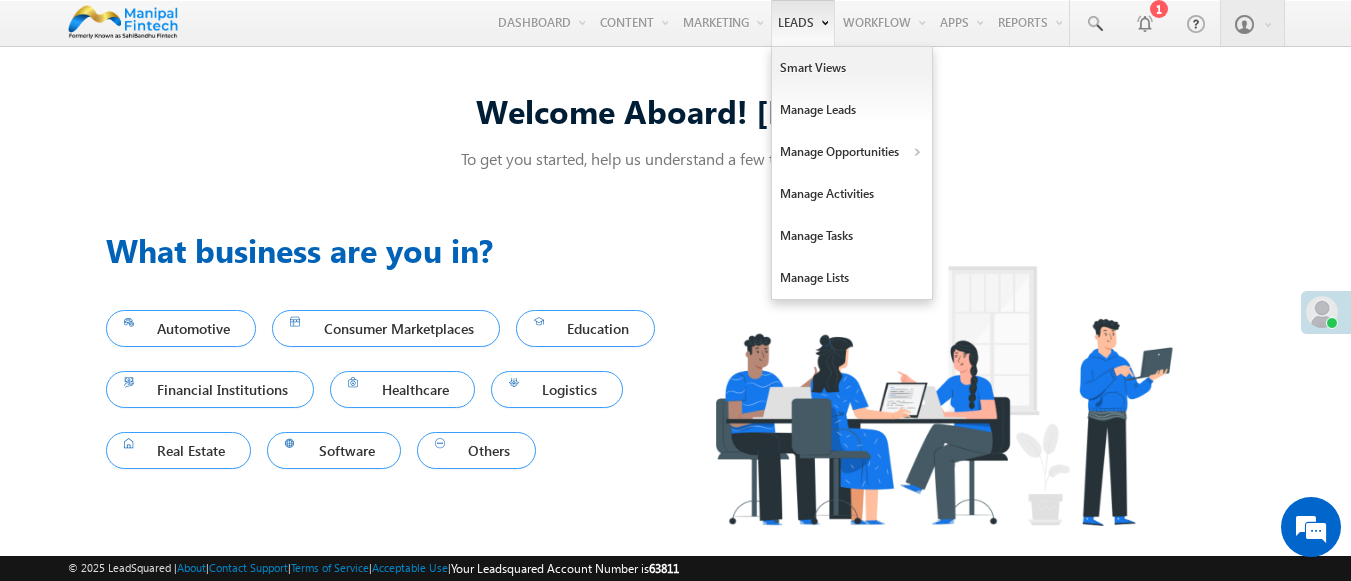 scroll, scrollTop: 13, scrollLeft: 0, axis: vertical 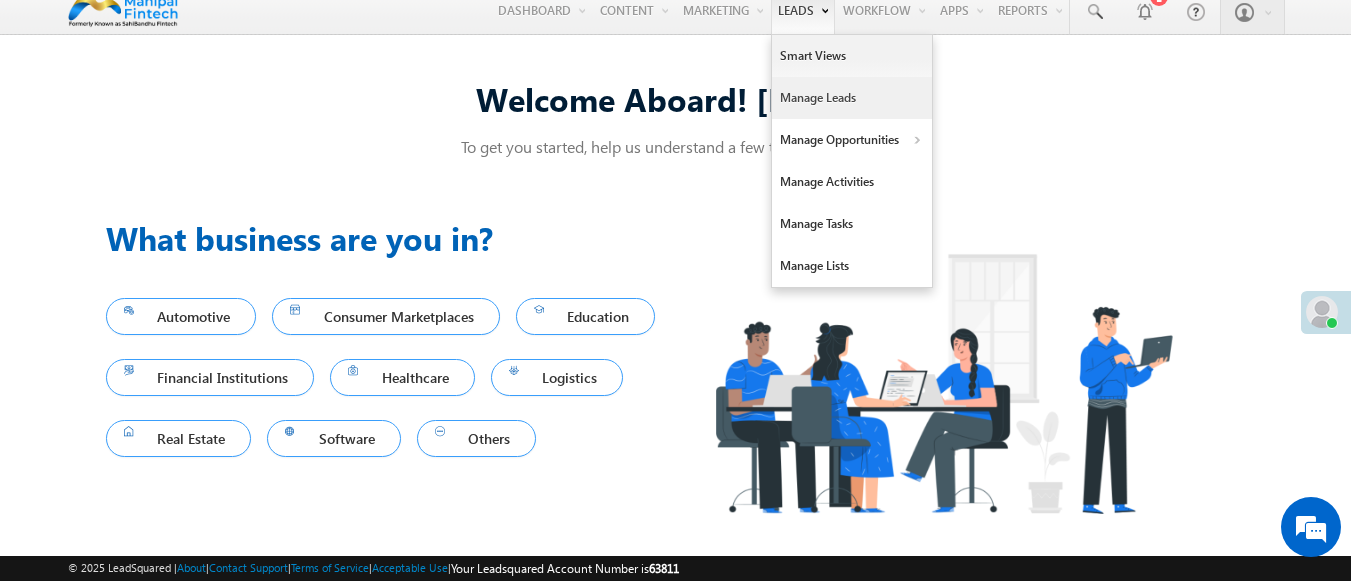 click on "Manage Leads" at bounding box center [852, 98] 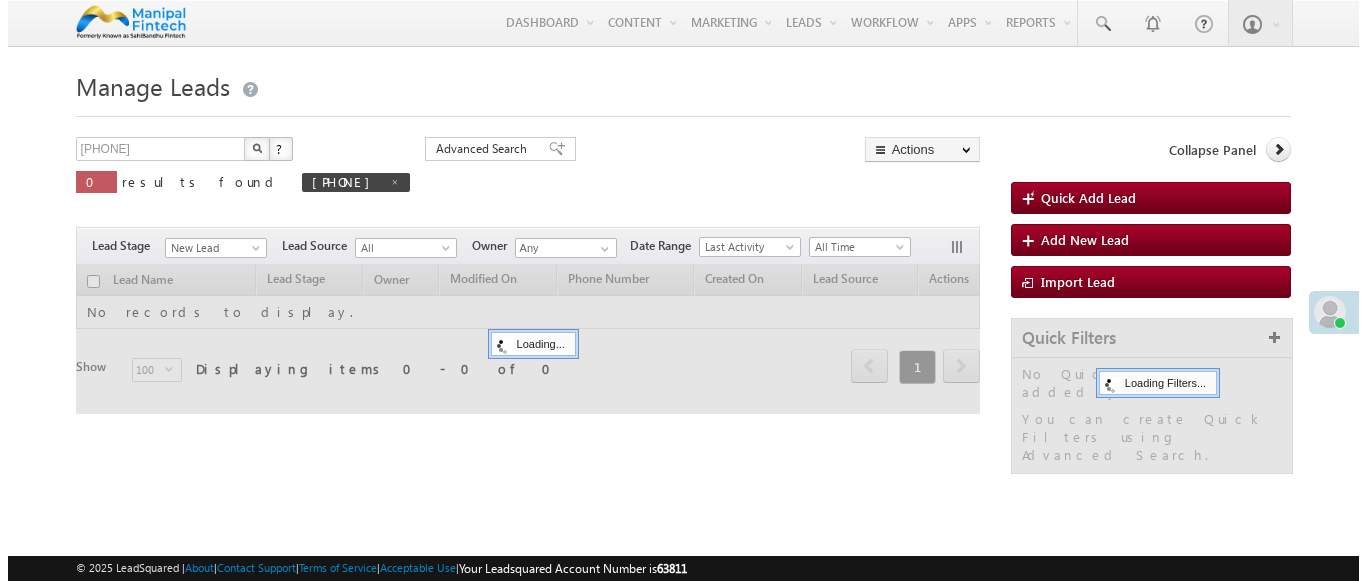 scroll, scrollTop: 0, scrollLeft: 0, axis: both 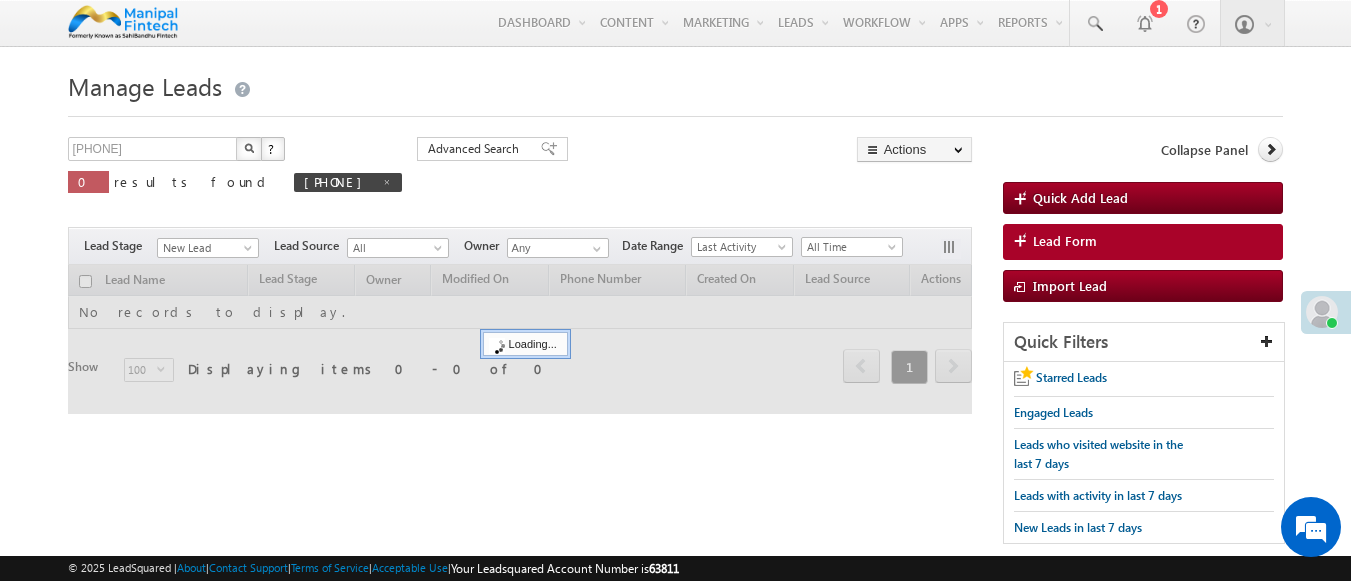 click on "Lead Form" at bounding box center (1065, 241) 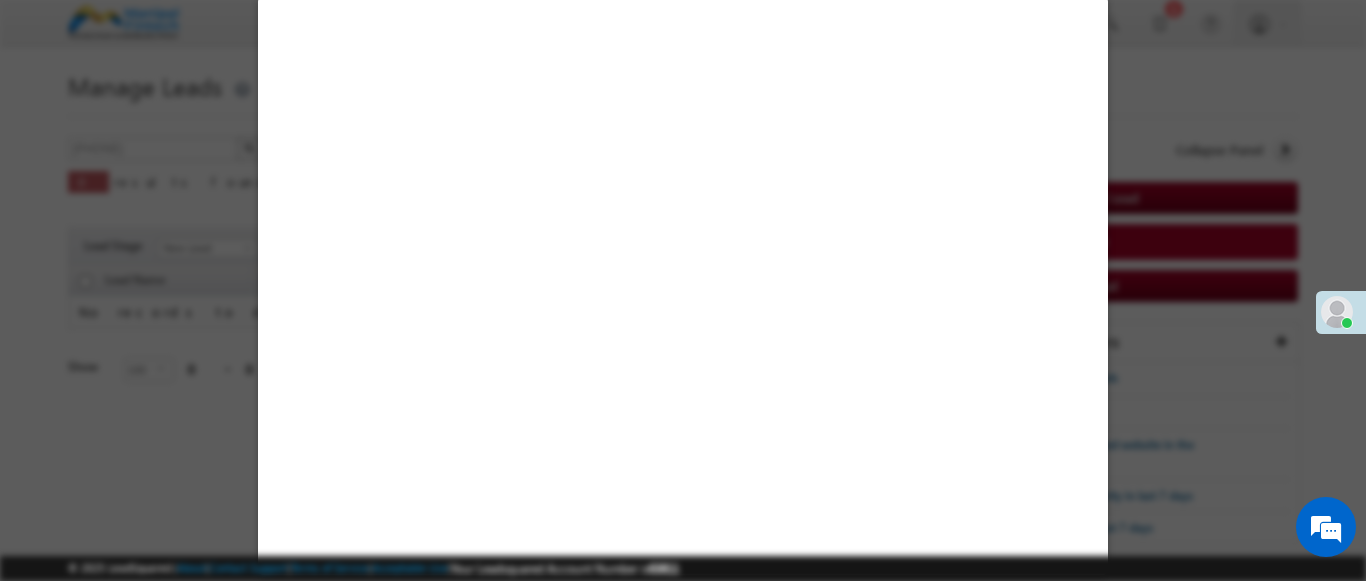 select on "Open" 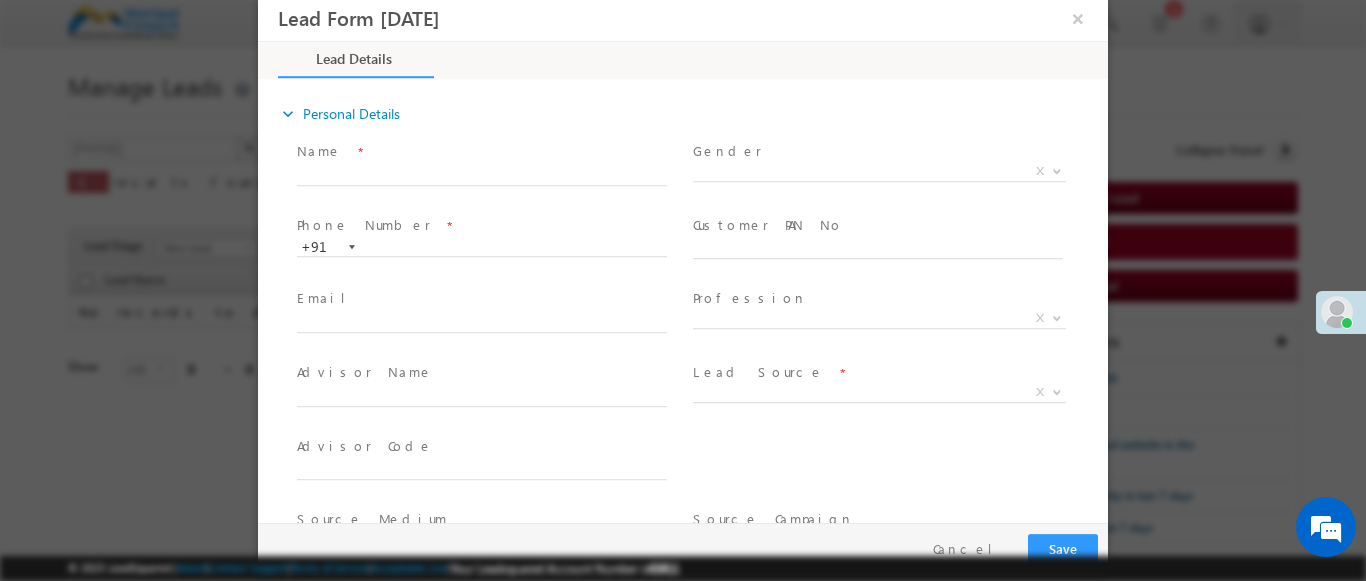 scroll, scrollTop: 0, scrollLeft: 0, axis: both 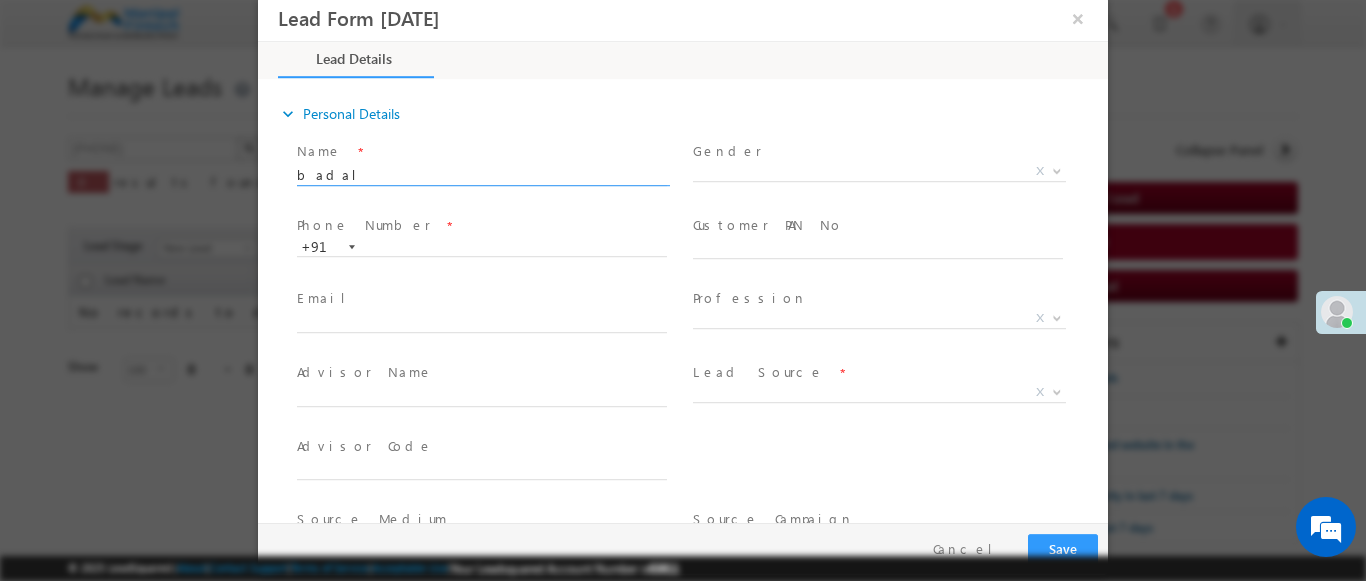 type on "badal" 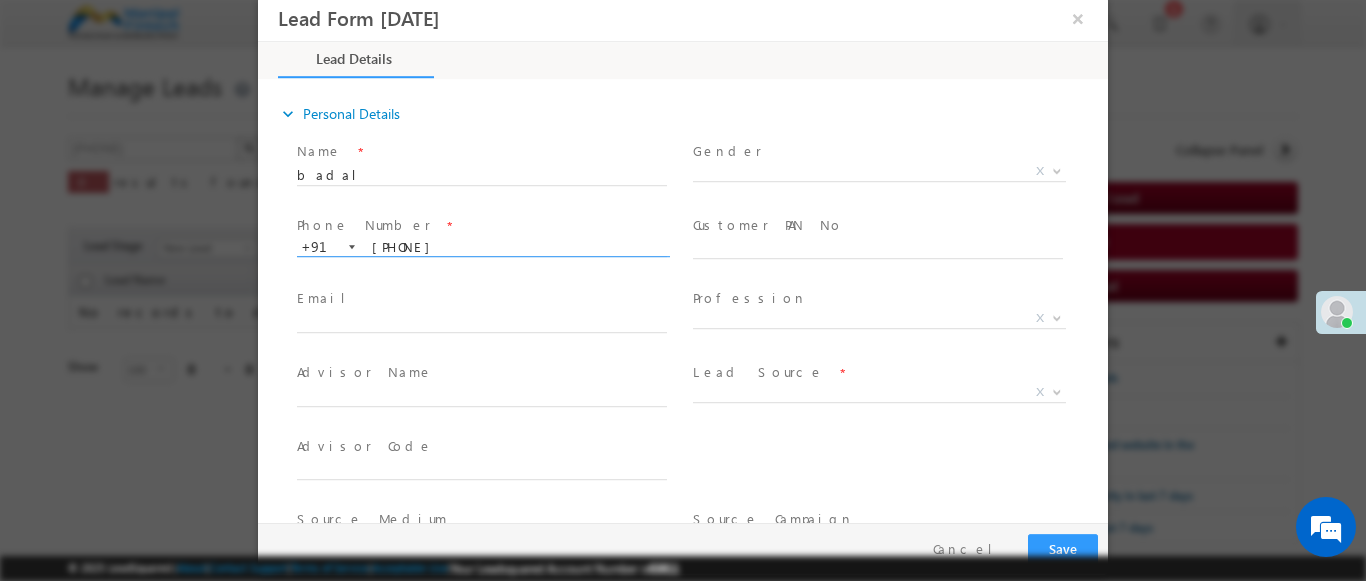 type on "[PHONE]" 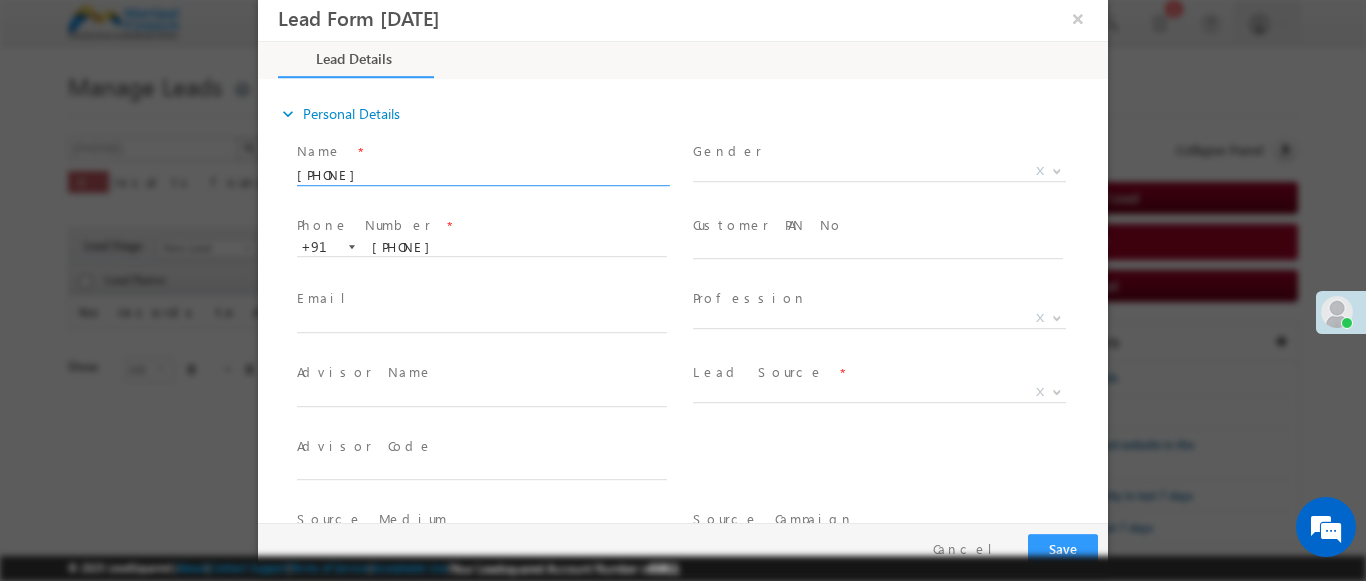 type on "badal9203127864" 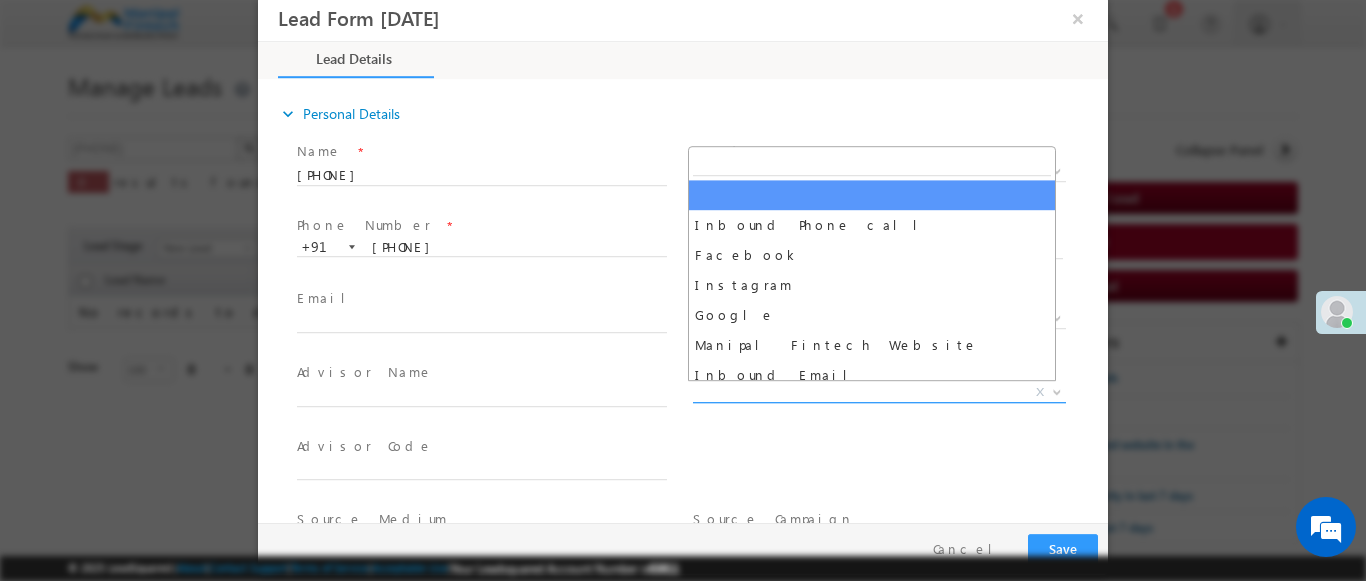 scroll, scrollTop: 1570, scrollLeft: 0, axis: vertical 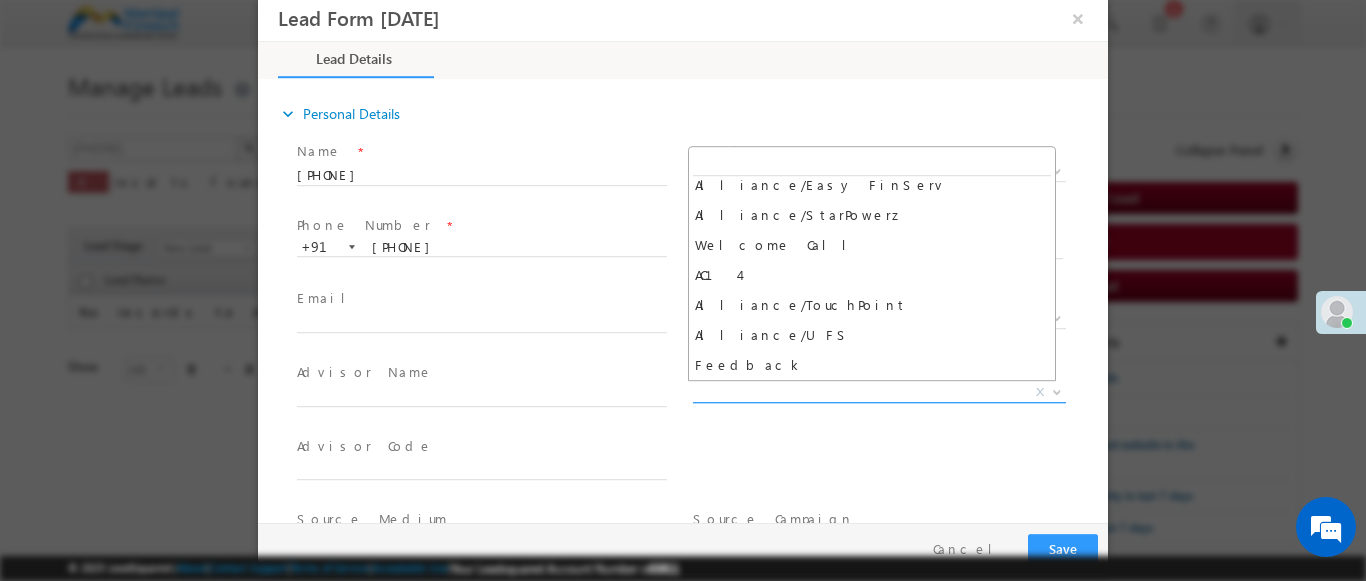 select on "Feedback" 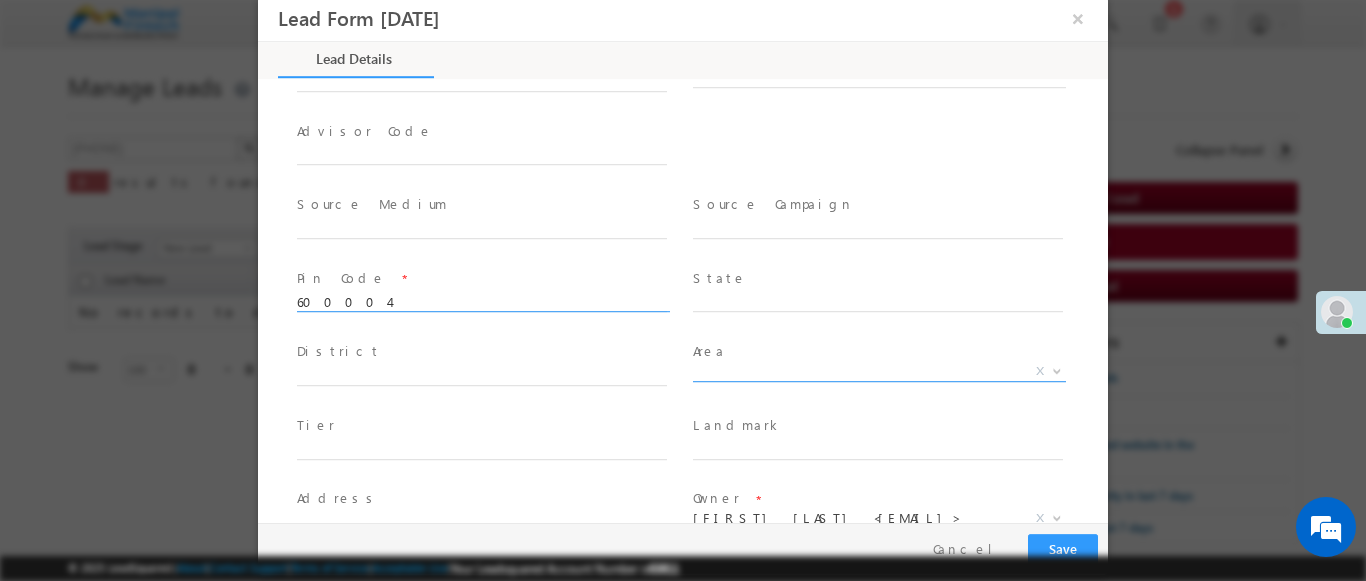 scroll, scrollTop: 886, scrollLeft: 0, axis: vertical 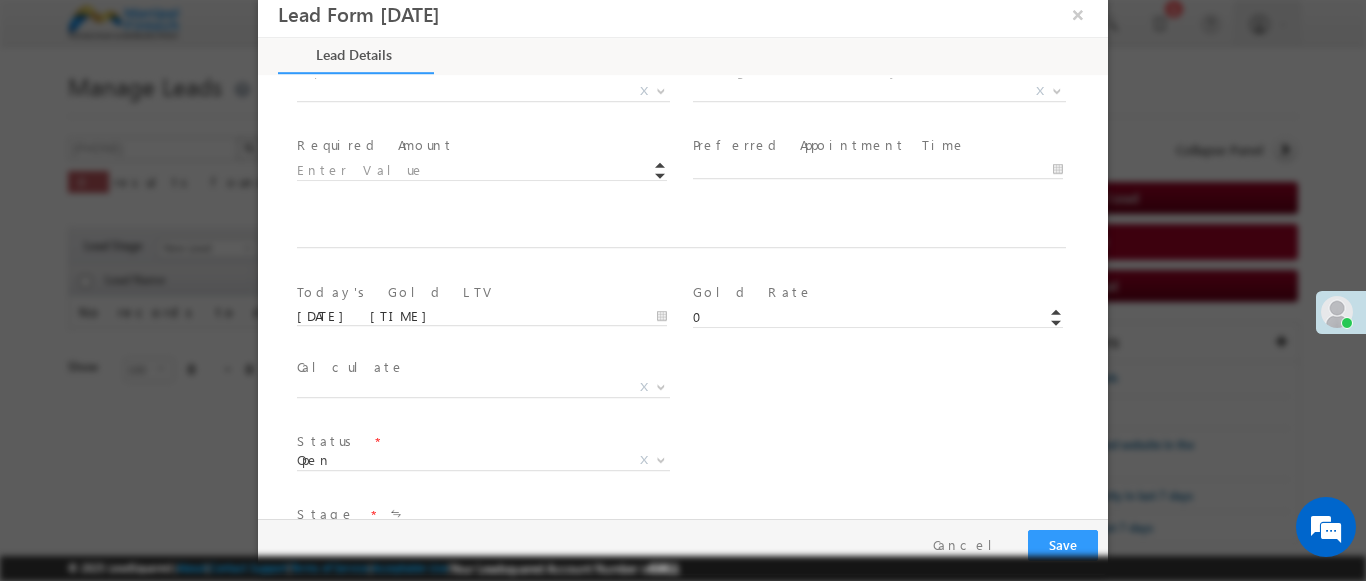 type on "600004" 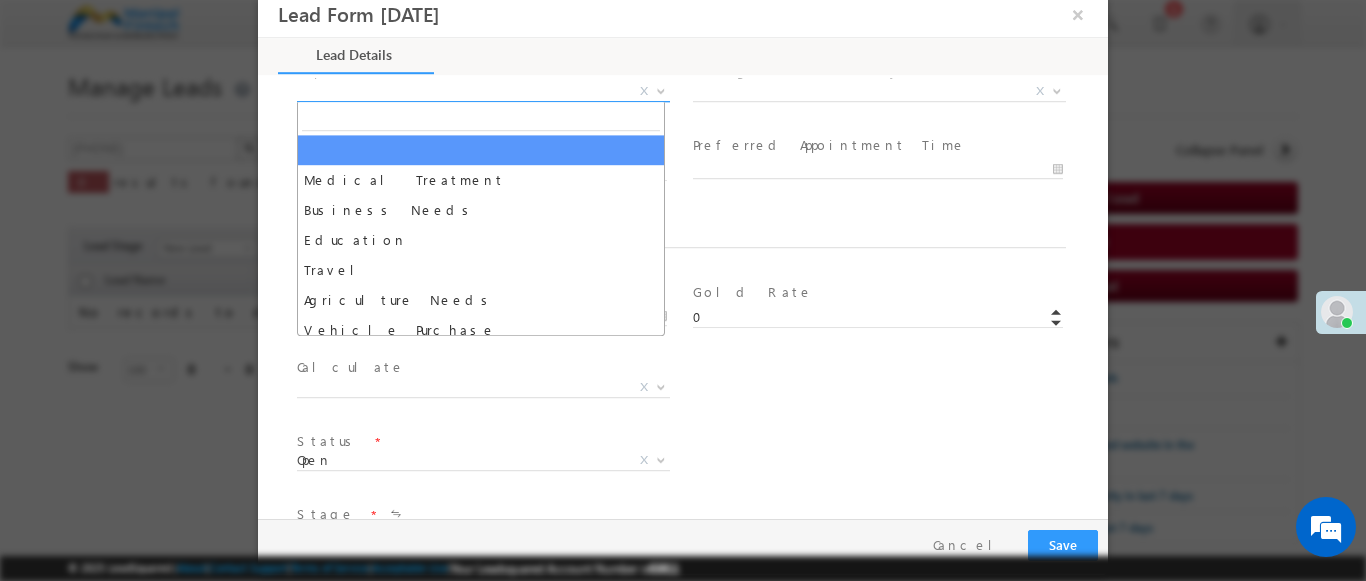 select on "Medical Treatment" 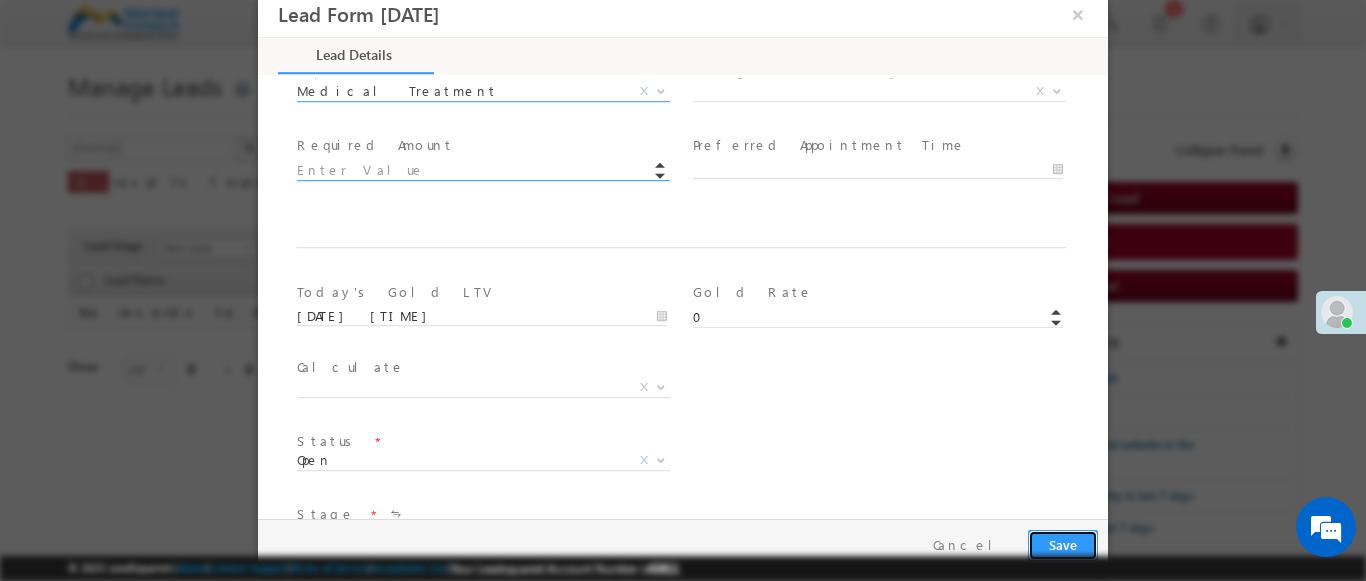 click on "Save" at bounding box center (1063, 545) 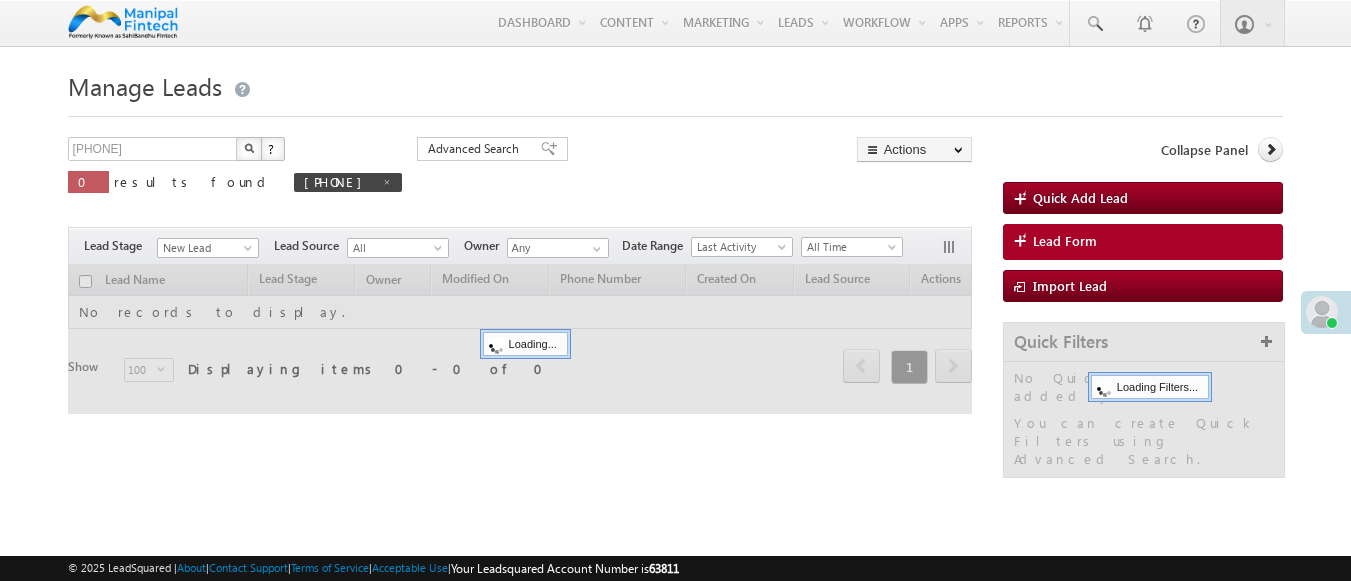 scroll, scrollTop: 0, scrollLeft: 0, axis: both 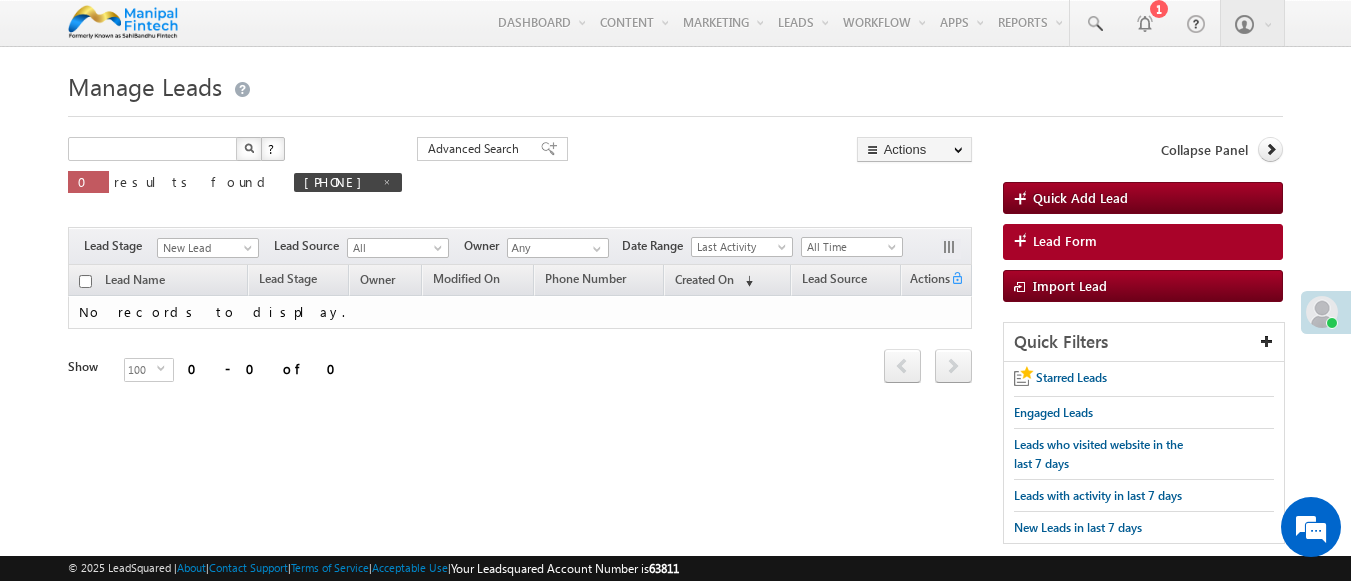 type on "Search Leads" 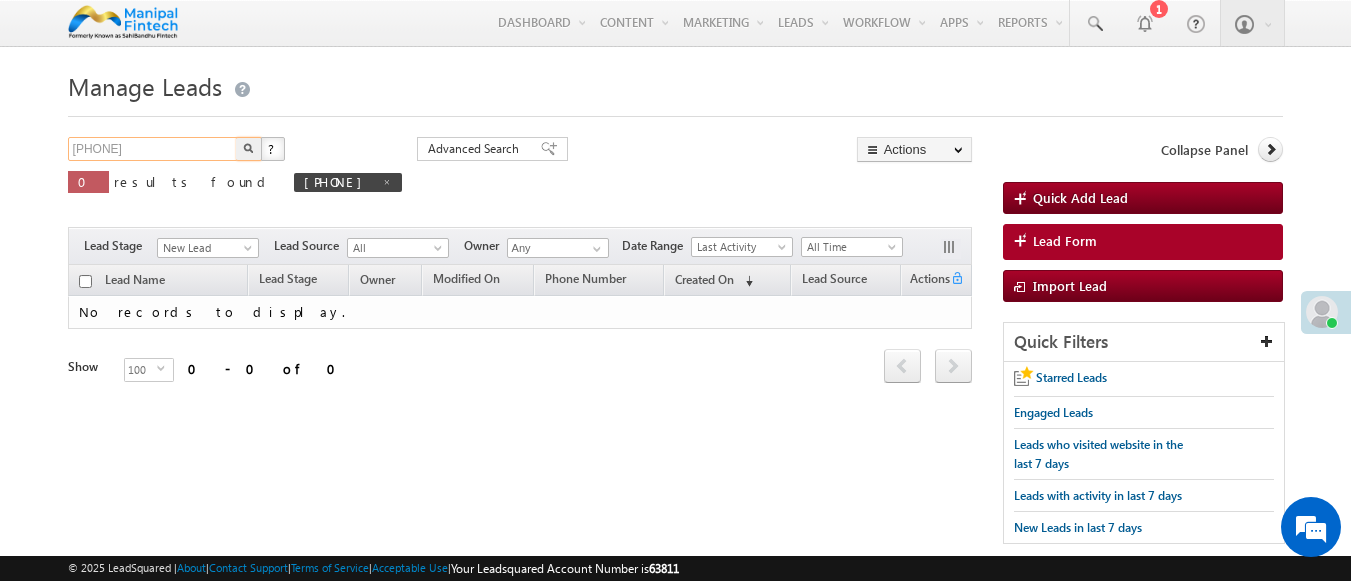 type on "[PHONE]" 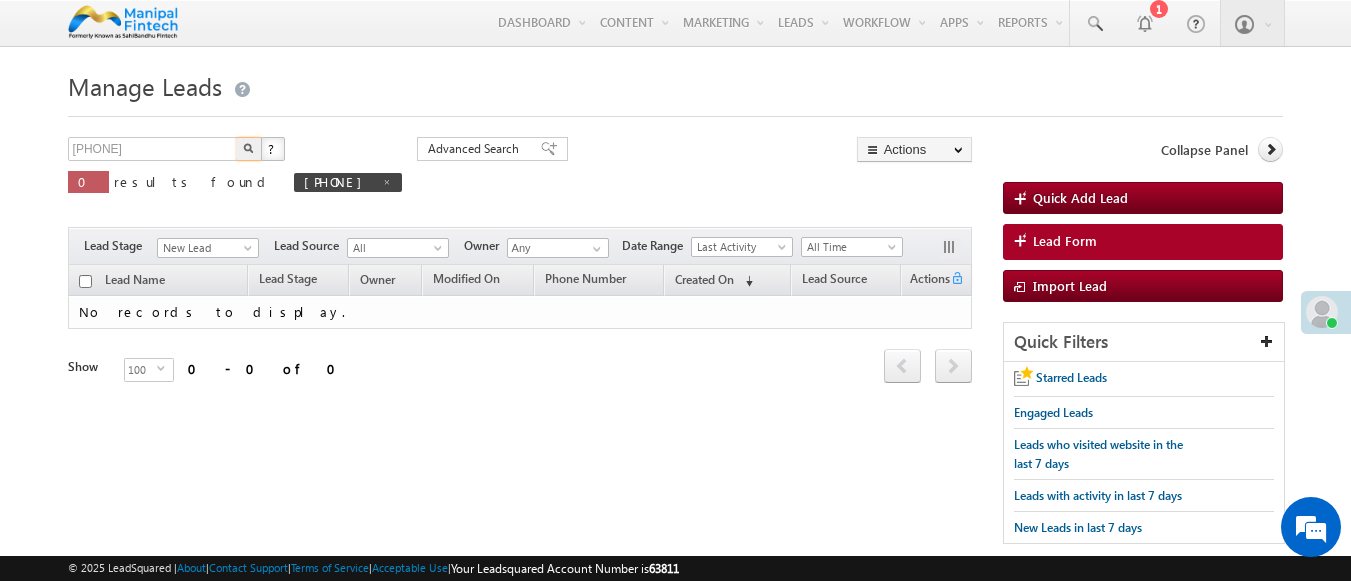 click at bounding box center [248, 148] 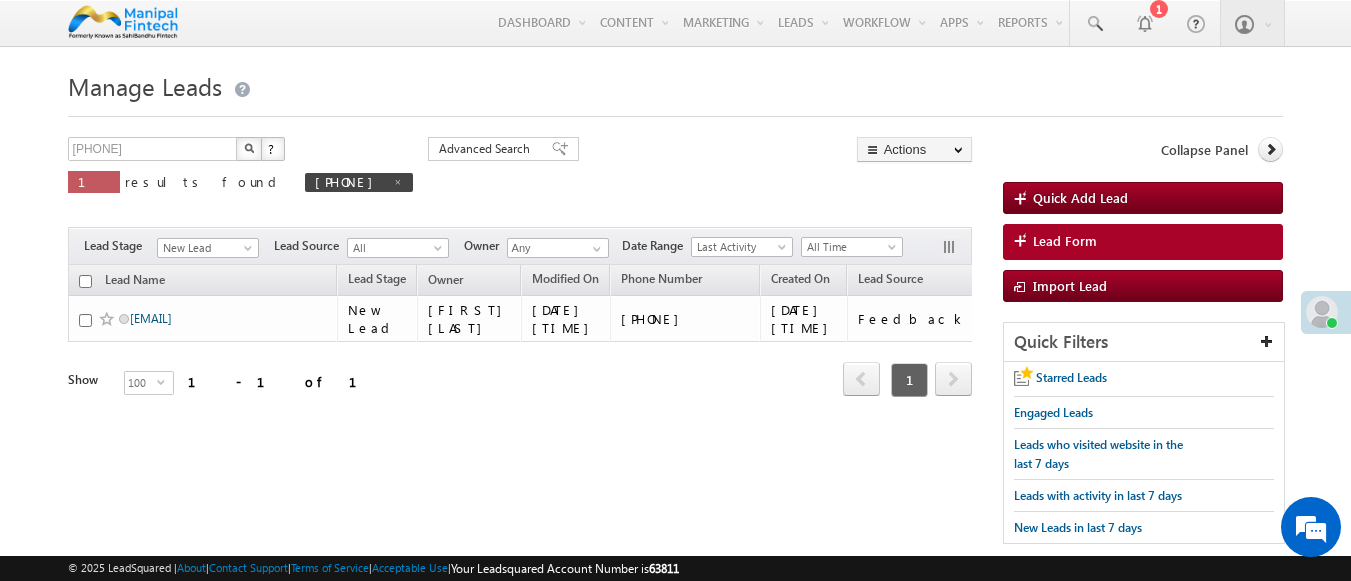 click on "badal9203127864" at bounding box center [151, 318] 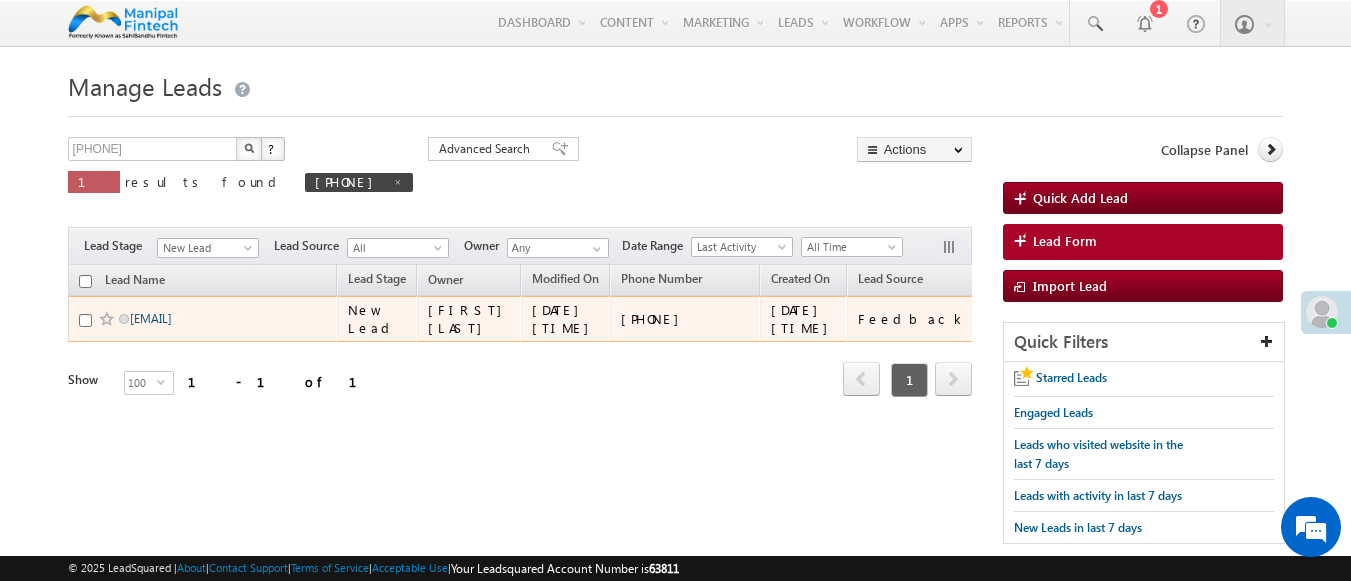 scroll, scrollTop: 0, scrollLeft: 0, axis: both 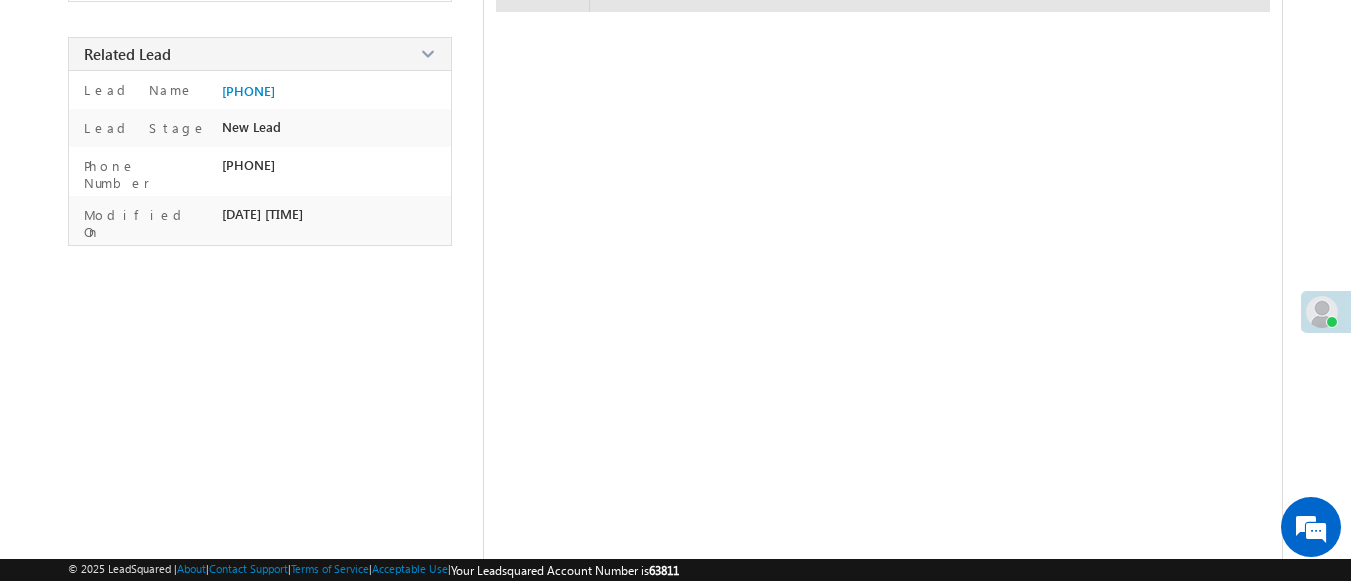 checkbox on "false" 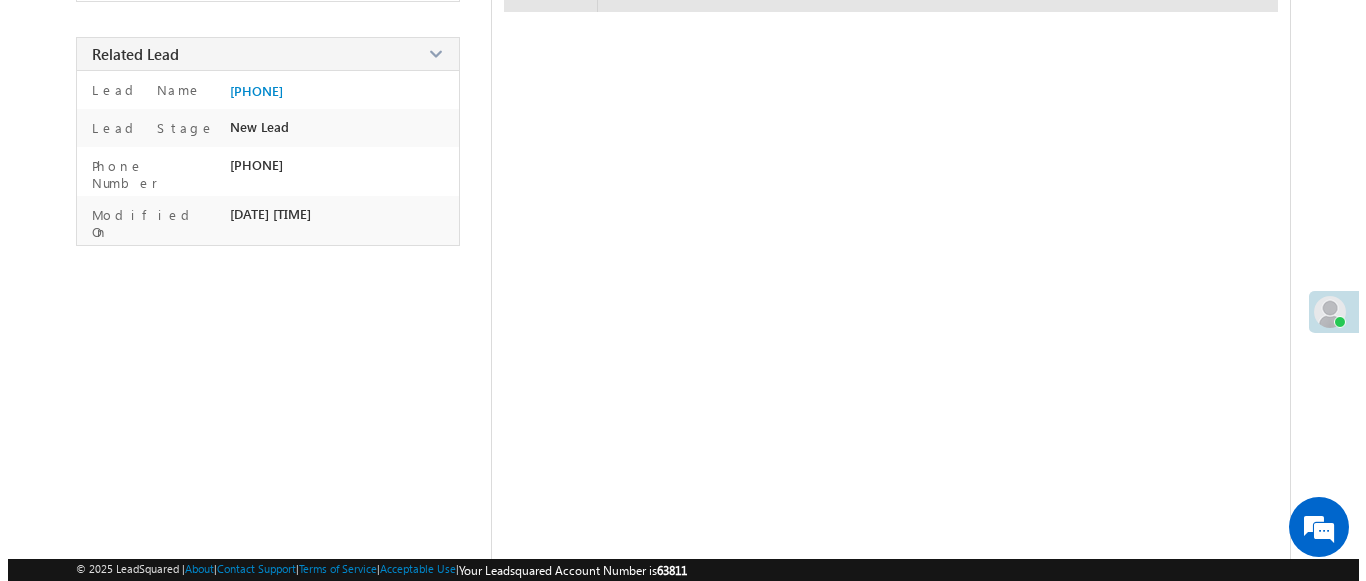 scroll, scrollTop: 356, scrollLeft: 0, axis: vertical 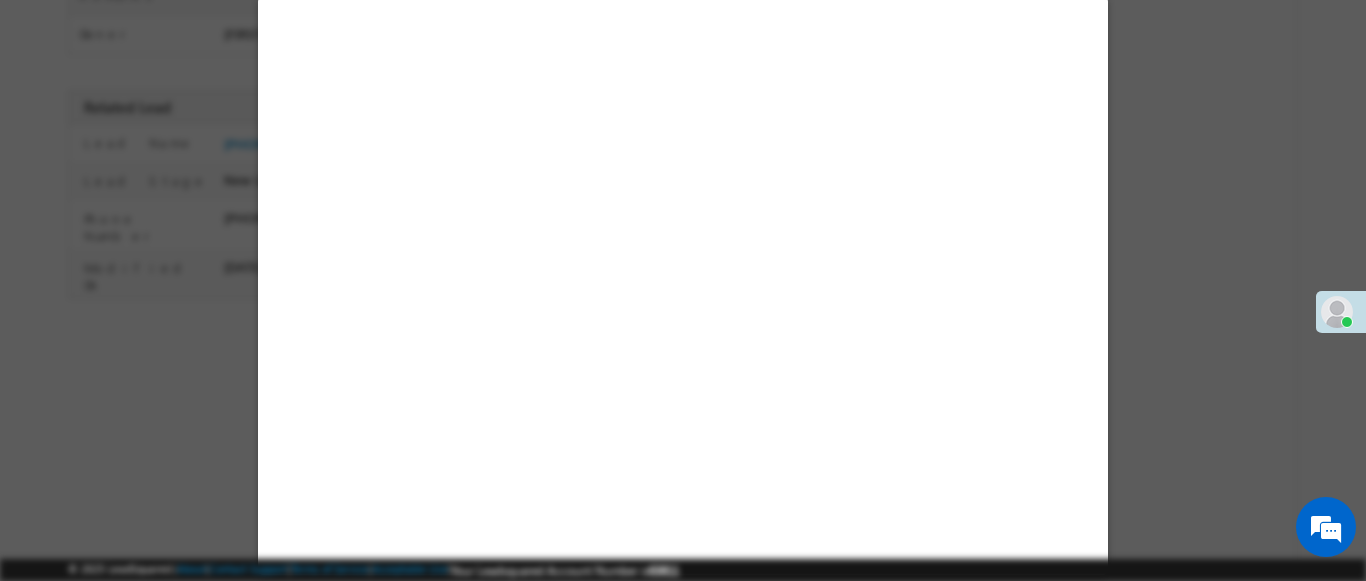 select on "Feedback" 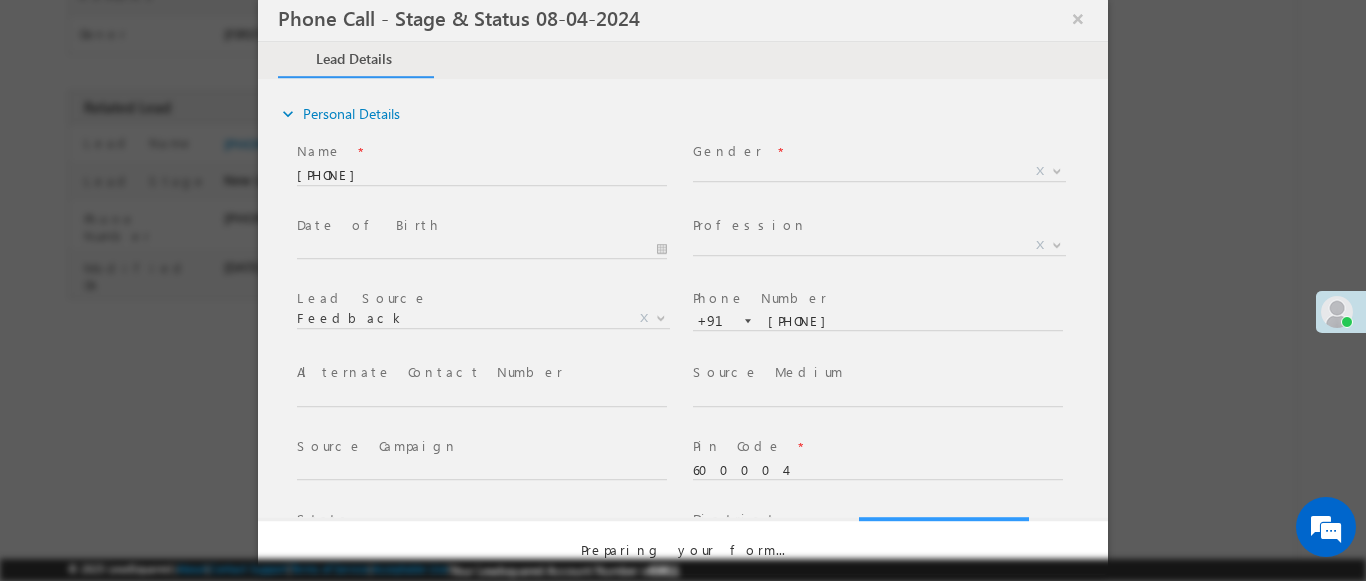 select on "Open" 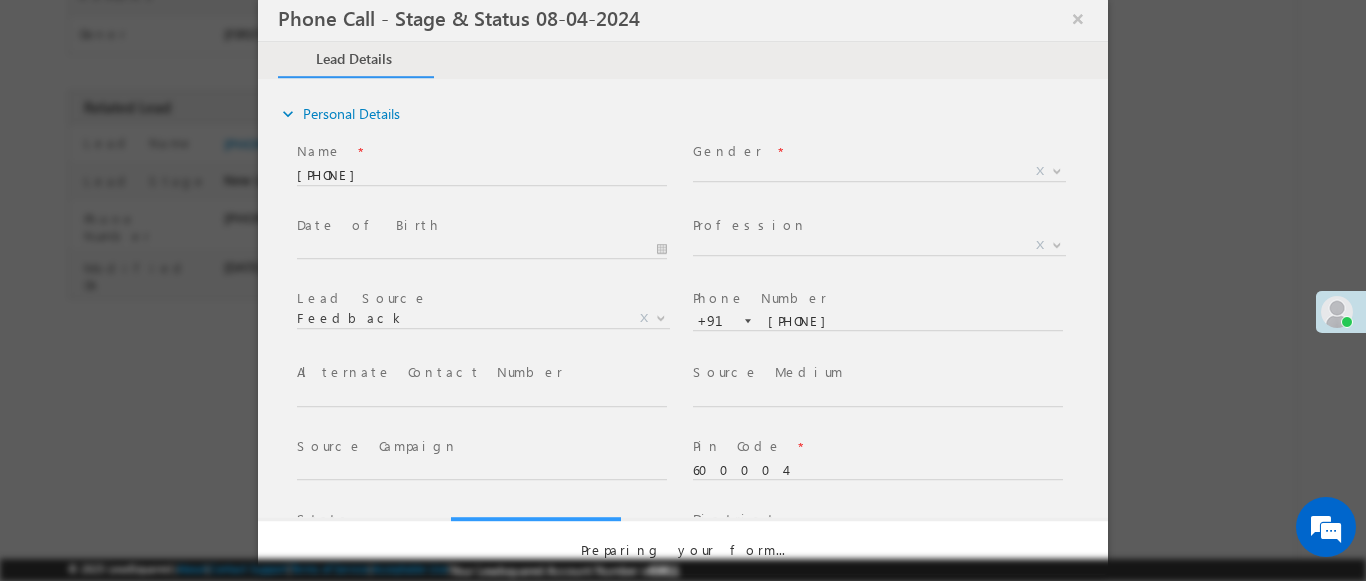 scroll, scrollTop: 0, scrollLeft: 0, axis: both 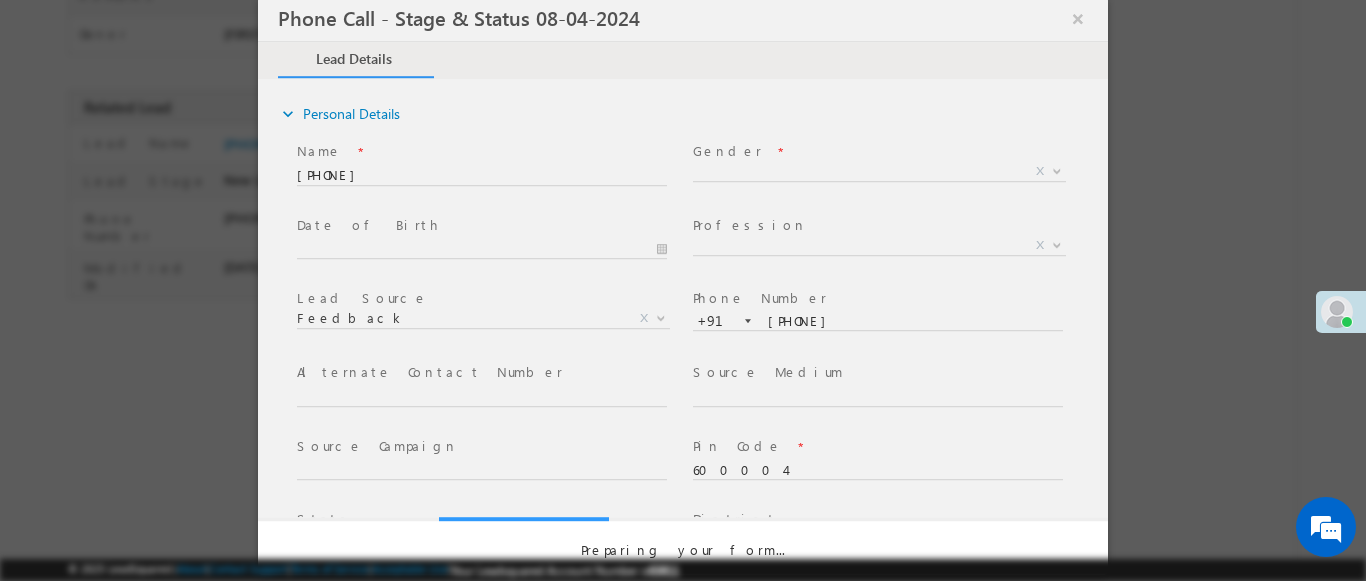select on "Fresh Lead" 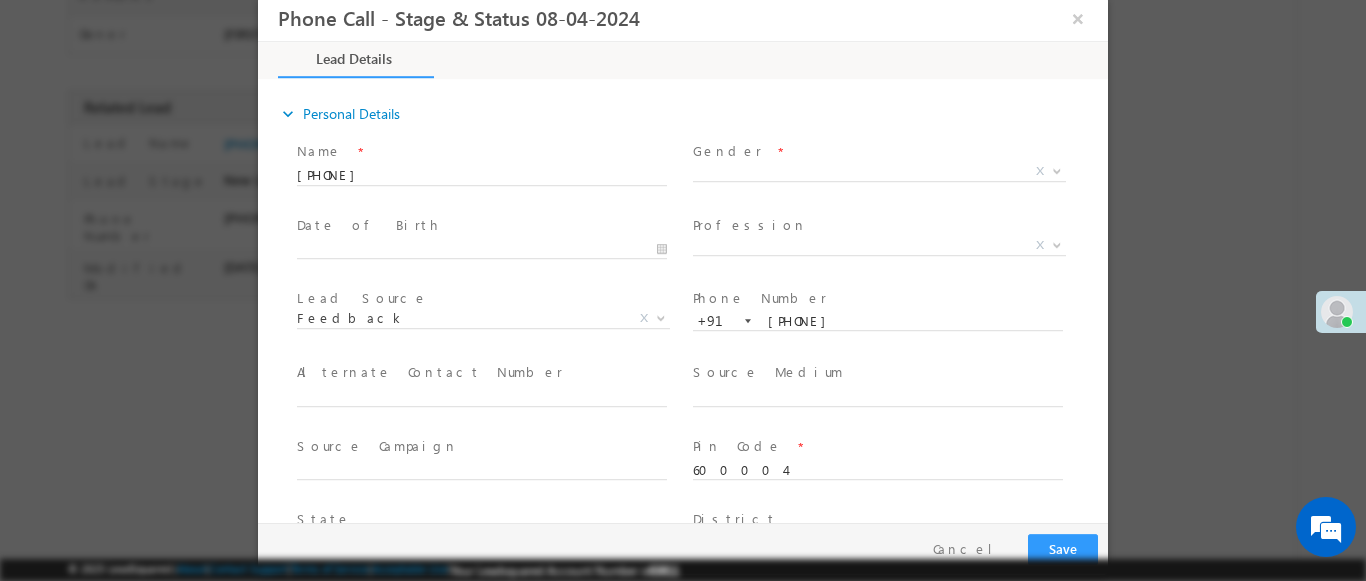 type on "08/08/25 6:46 PM" 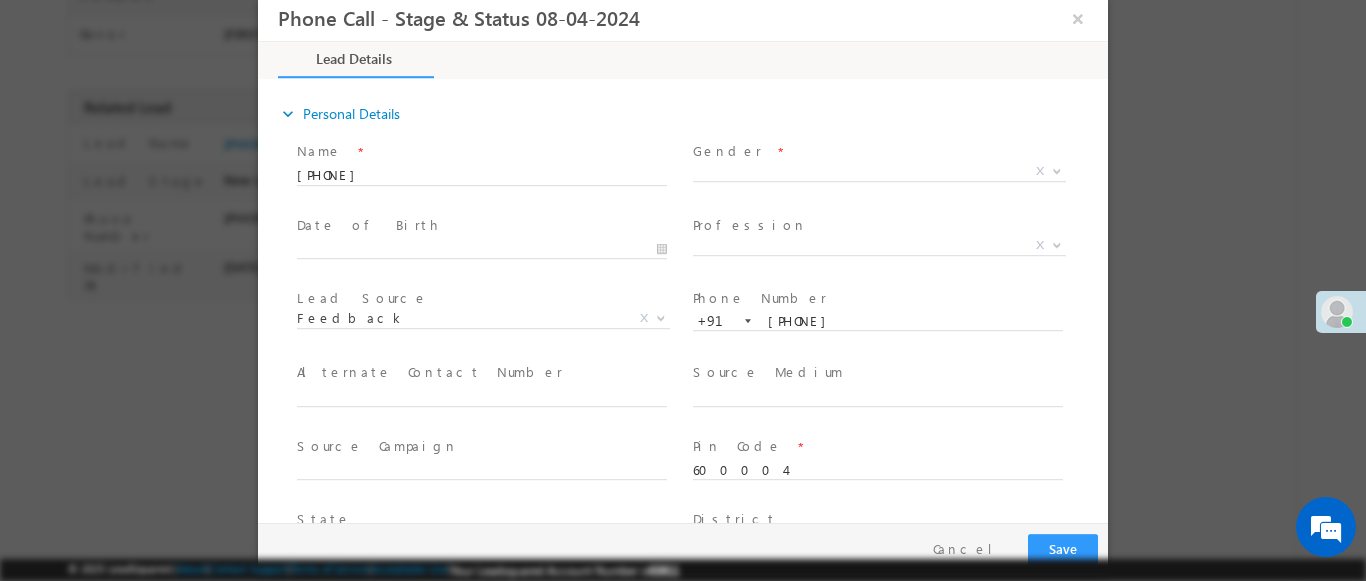 click at bounding box center [1057, 170] 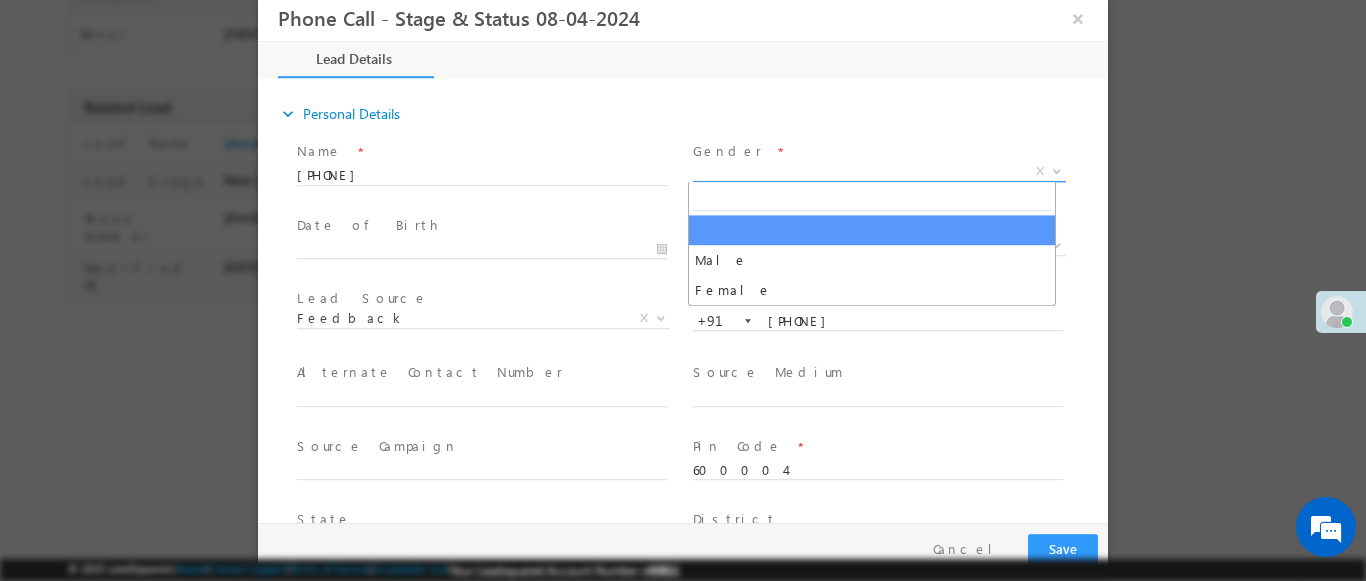 select on "Male" 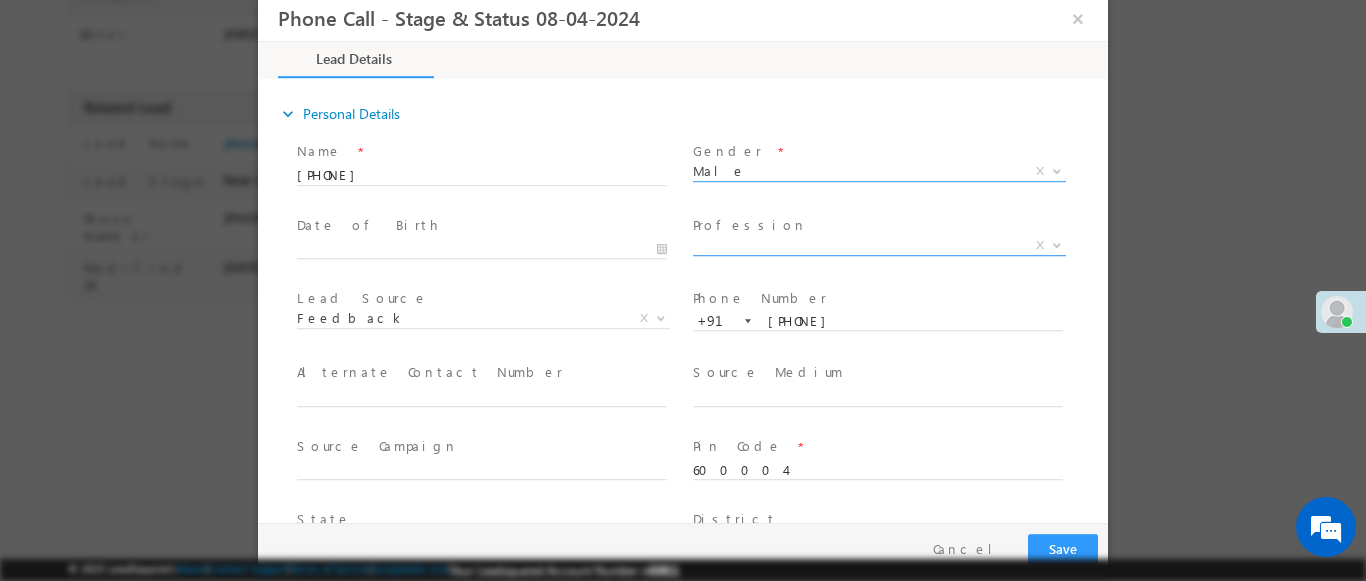 scroll, scrollTop: 3, scrollLeft: 0, axis: vertical 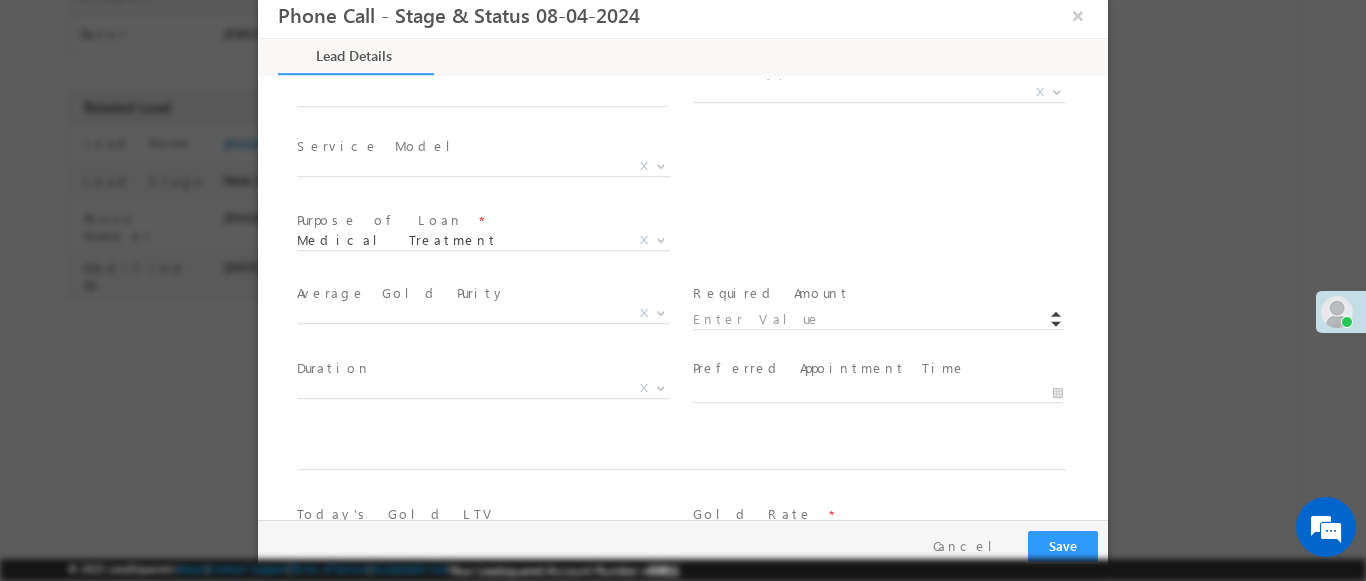 click at bounding box center (1057, 91) 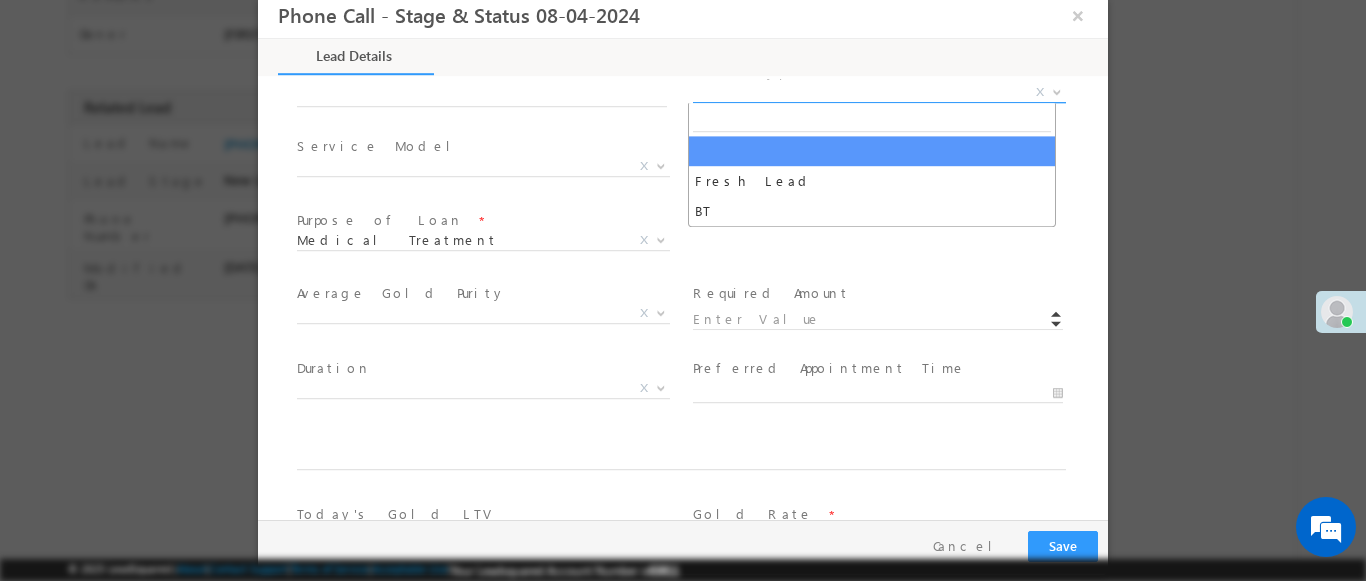 select on "Fresh Lead" 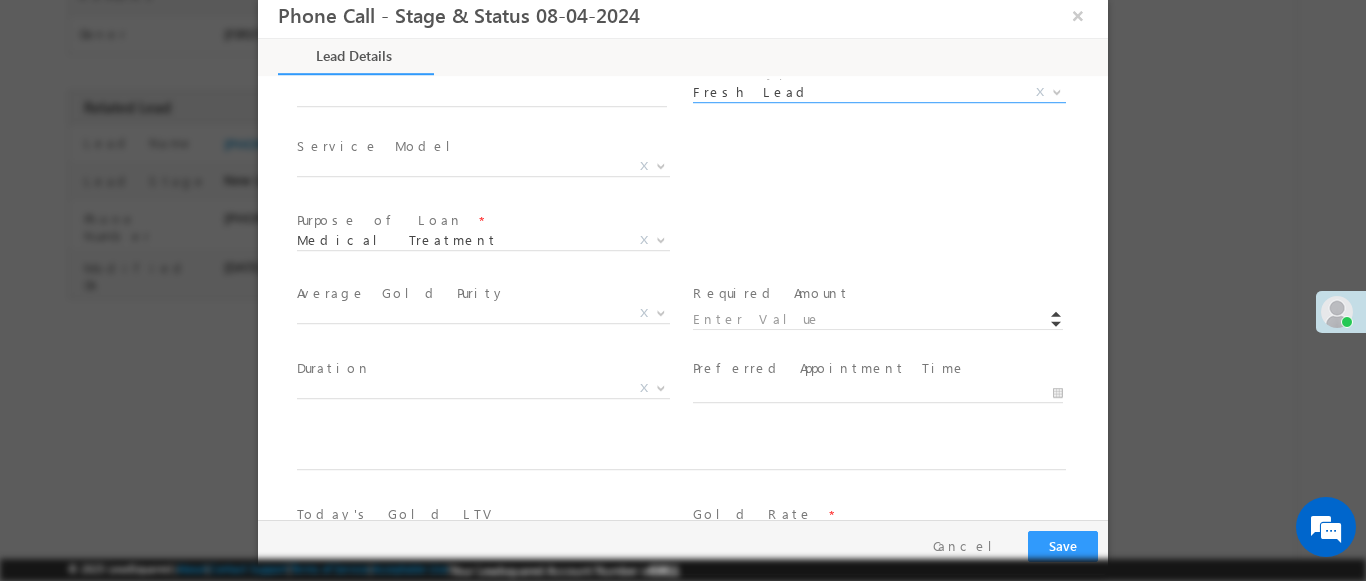 click at bounding box center (661, 165) 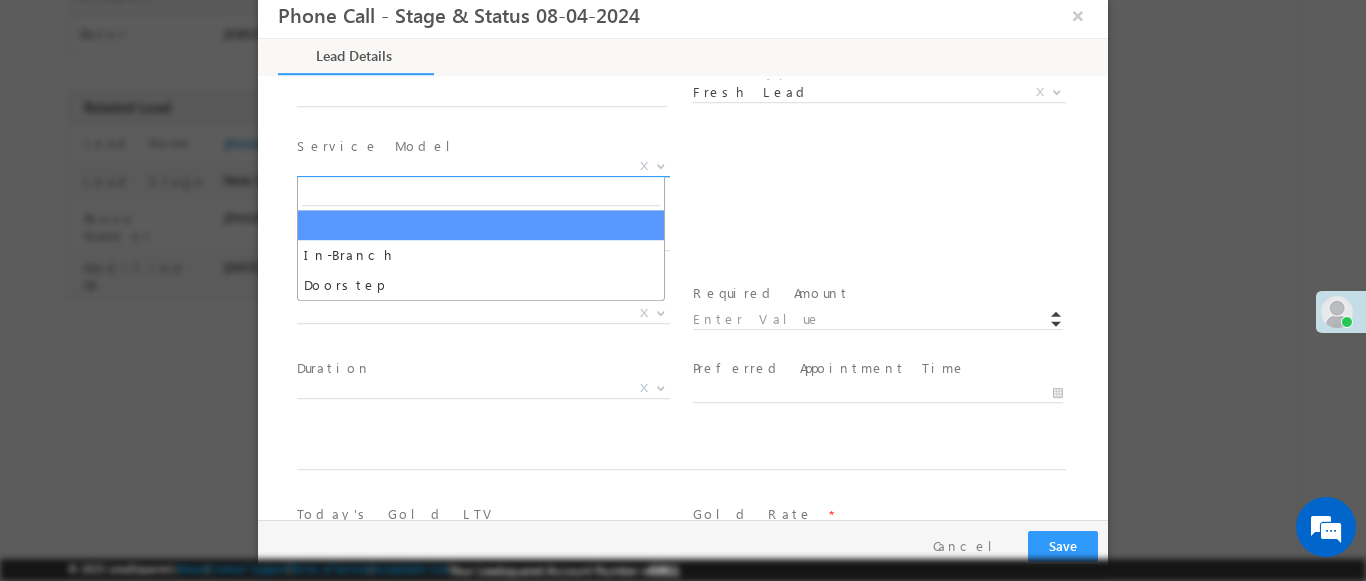 select on "In-Branch" 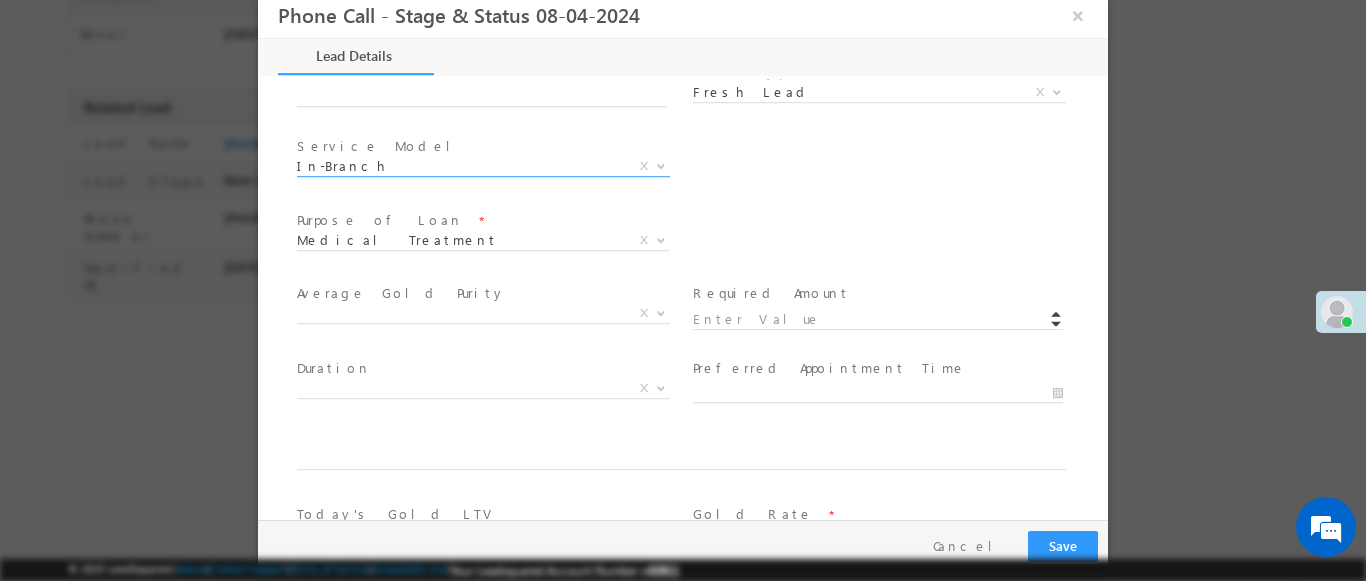scroll, scrollTop: 1168, scrollLeft: 0, axis: vertical 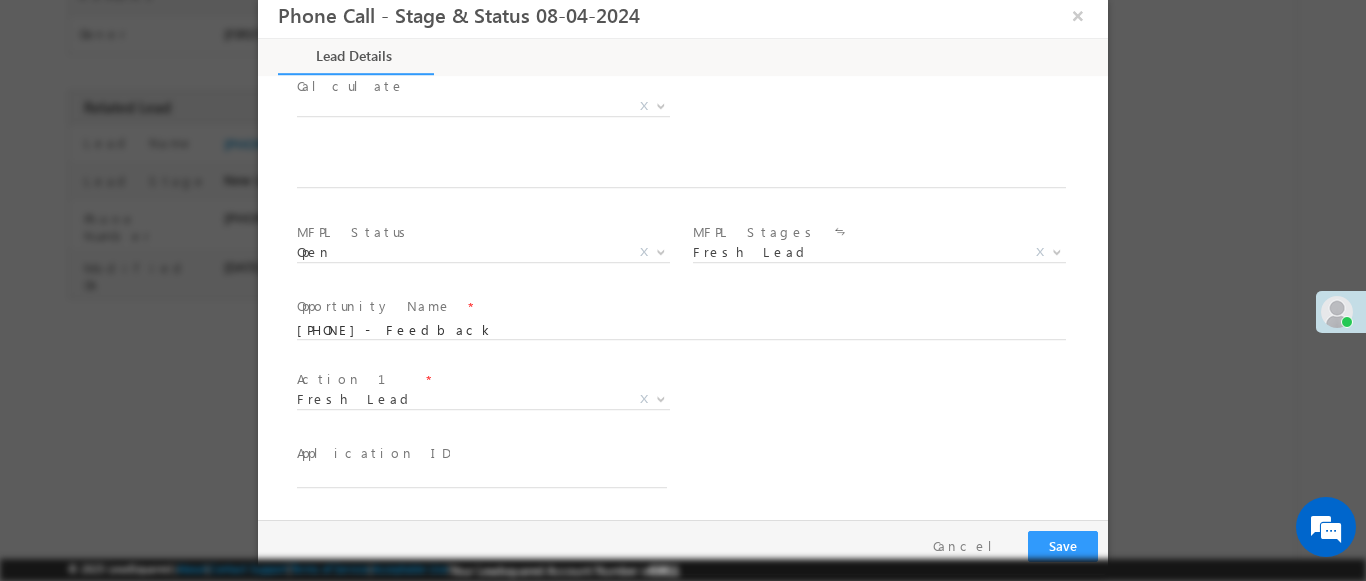 click at bounding box center (661, 398) 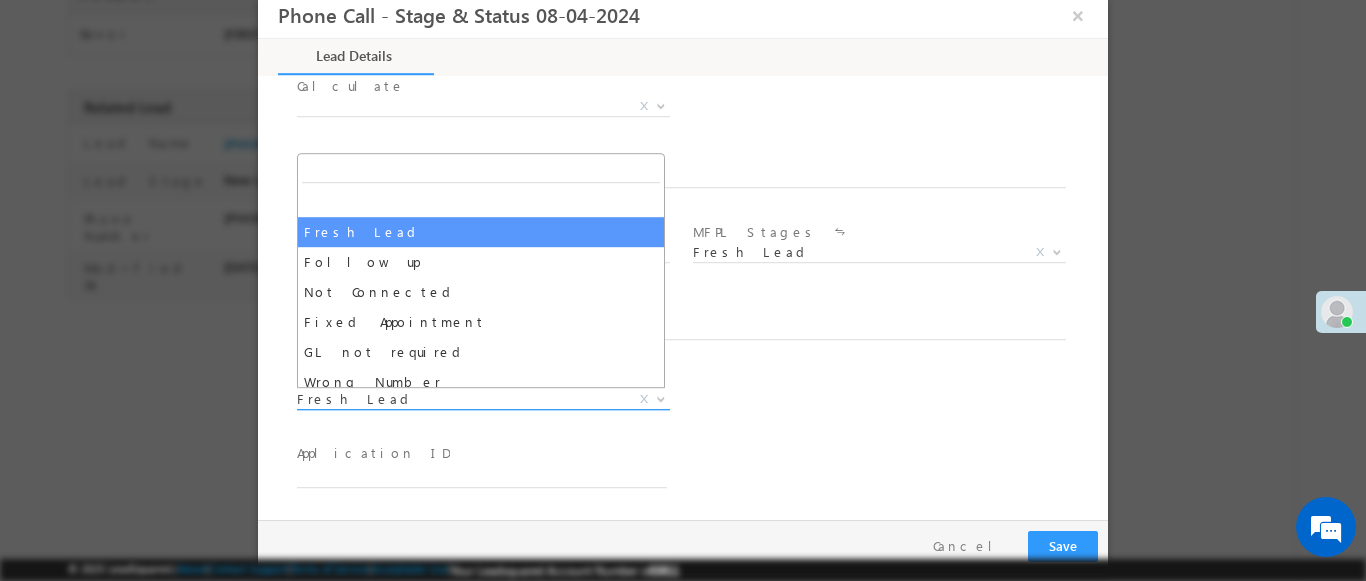 select on "Fixed Appointment" 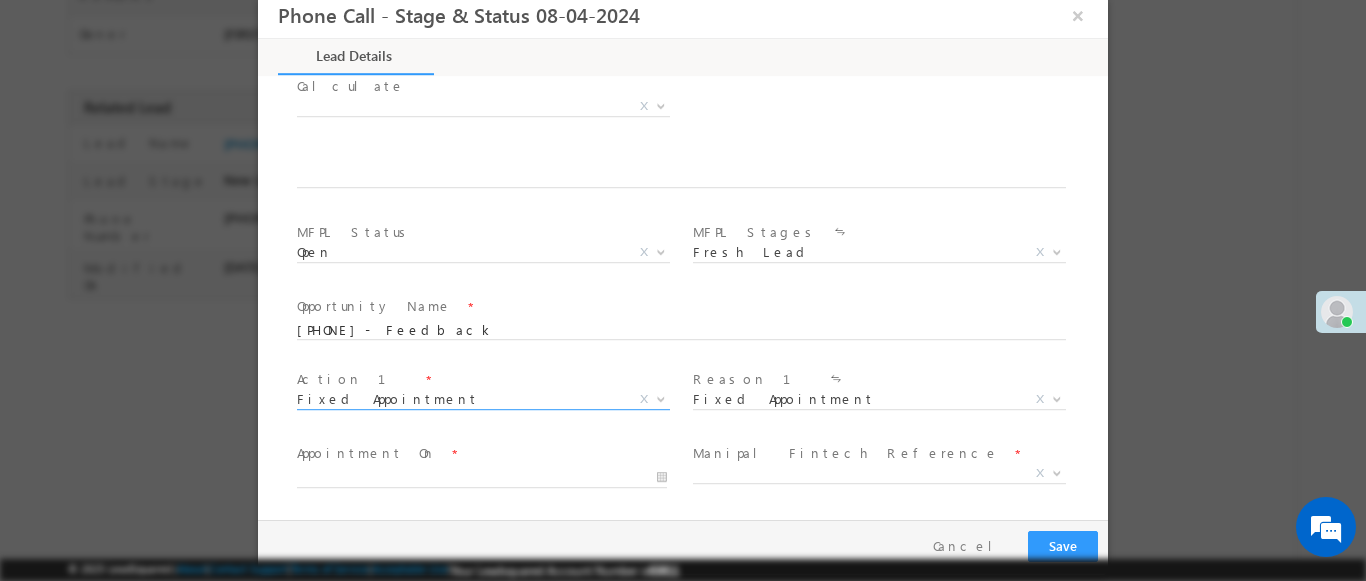 scroll, scrollTop: 3, scrollLeft: 0, axis: vertical 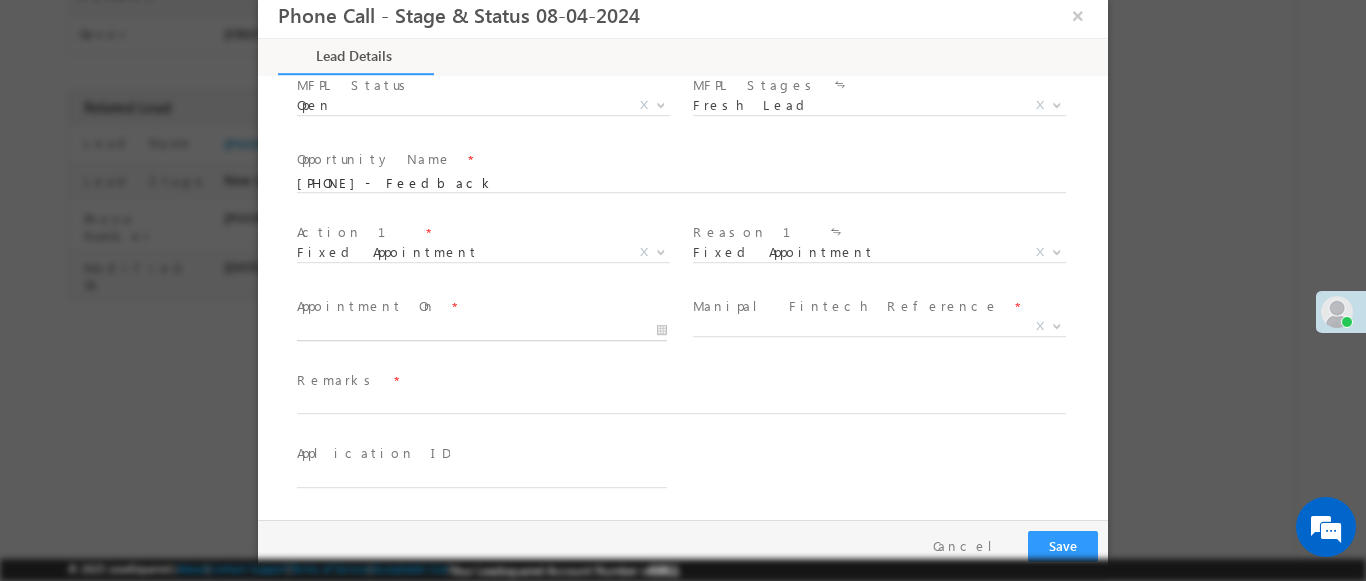 click at bounding box center [482, 331] 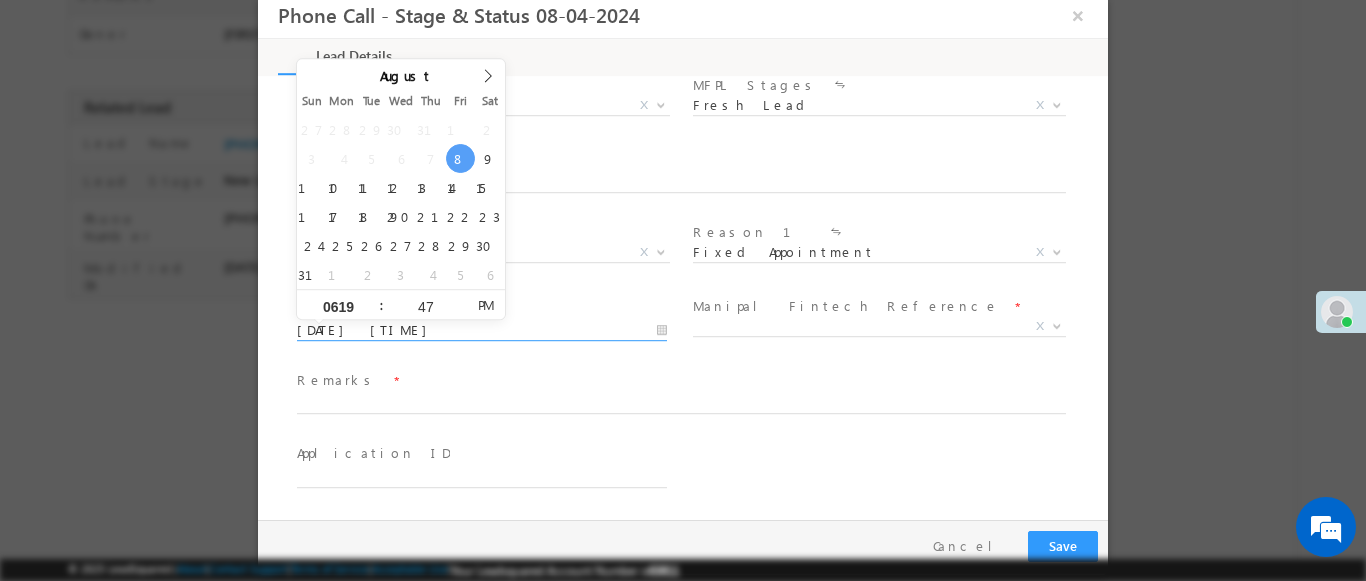 type on "0619" 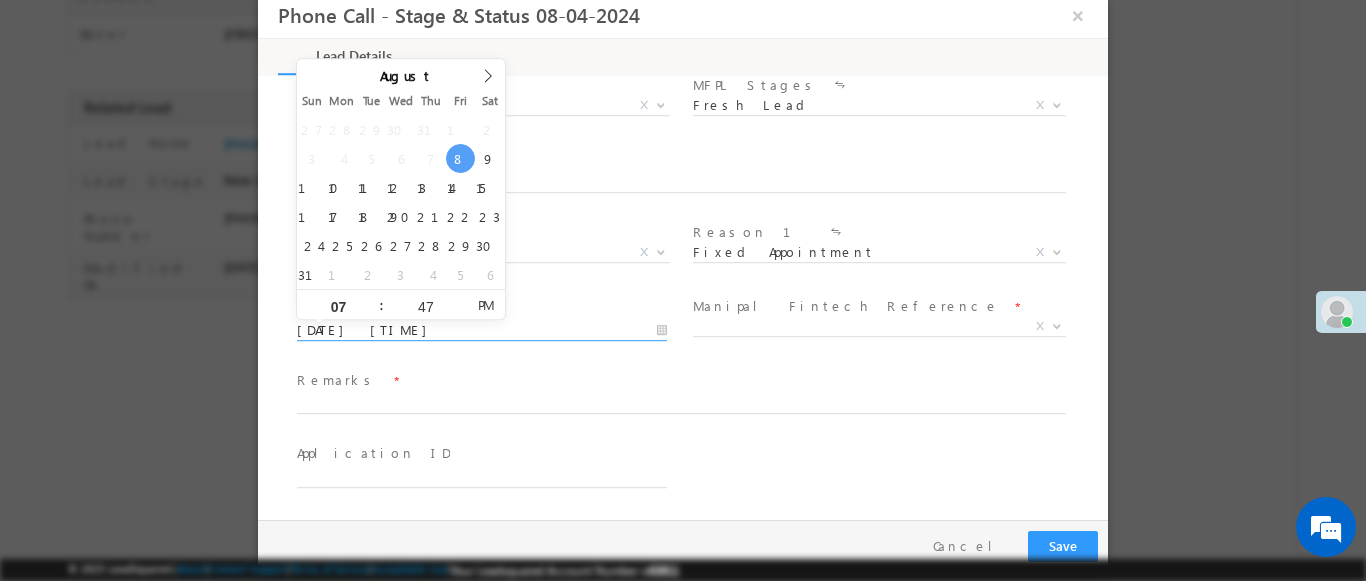click at bounding box center [1057, 325] 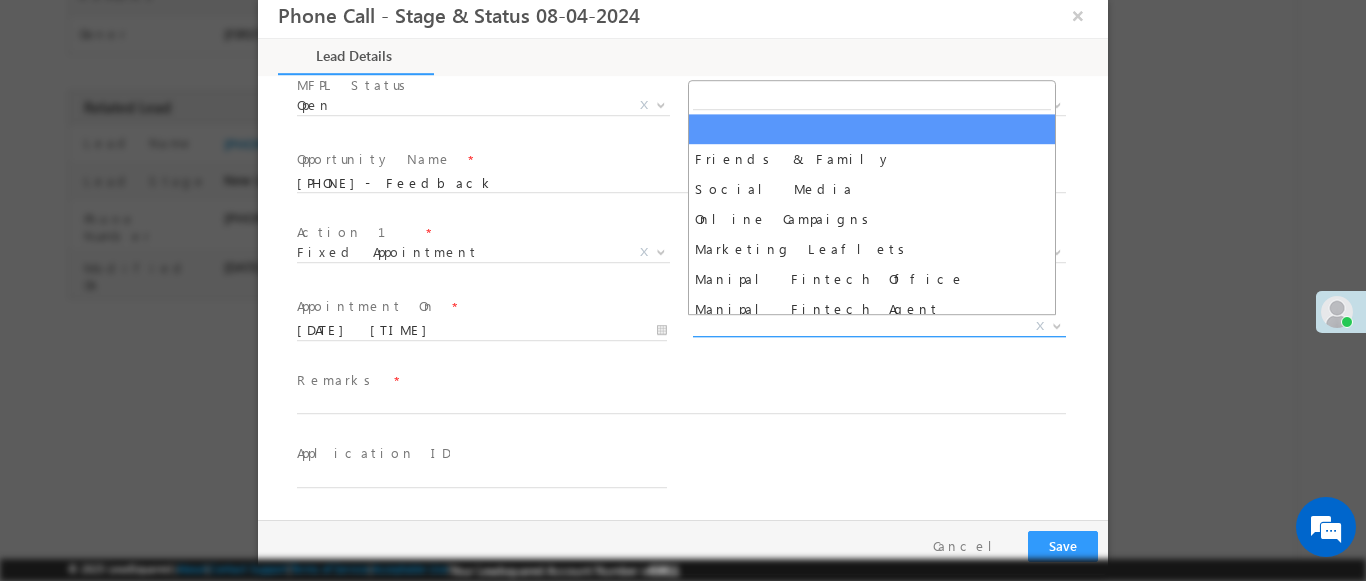 select on "Friends & Family" 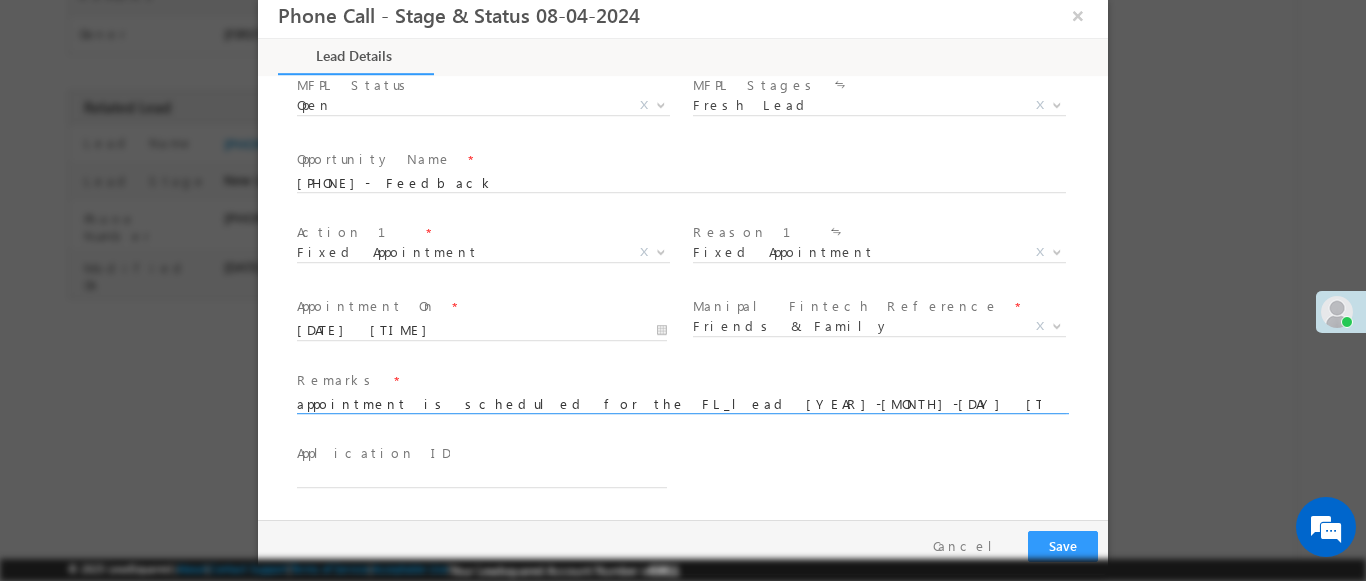 type on "appointment is scheduled for the FL_lead 2025-08-08 18:47:30" 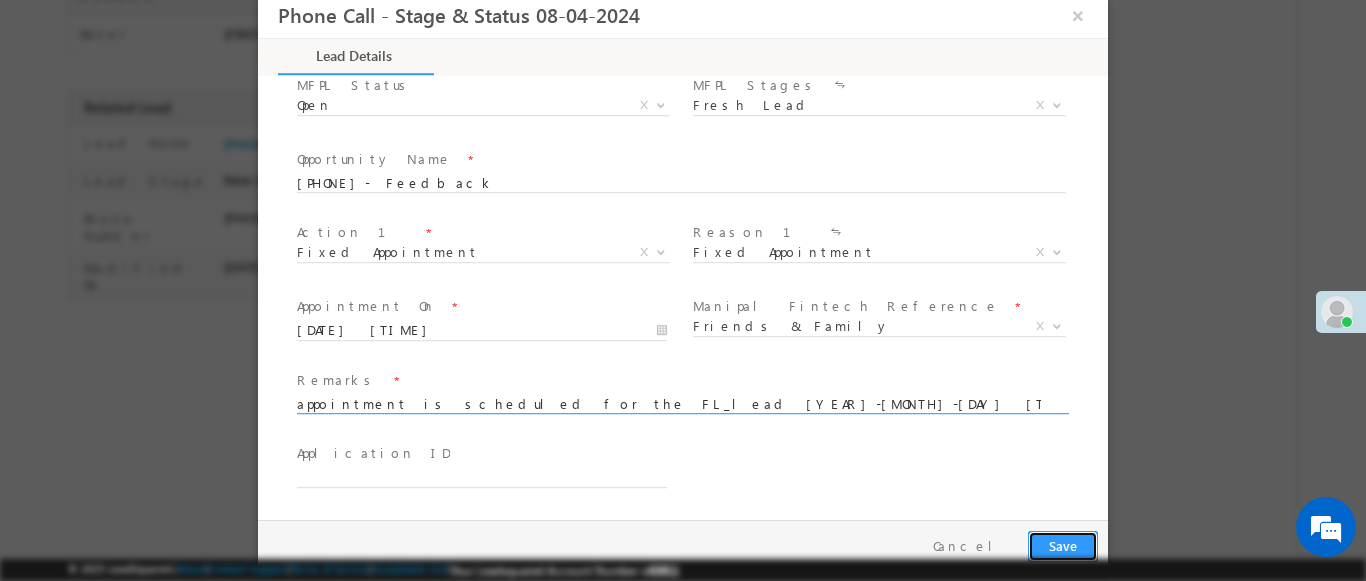 click on "Save" at bounding box center (1063, 546) 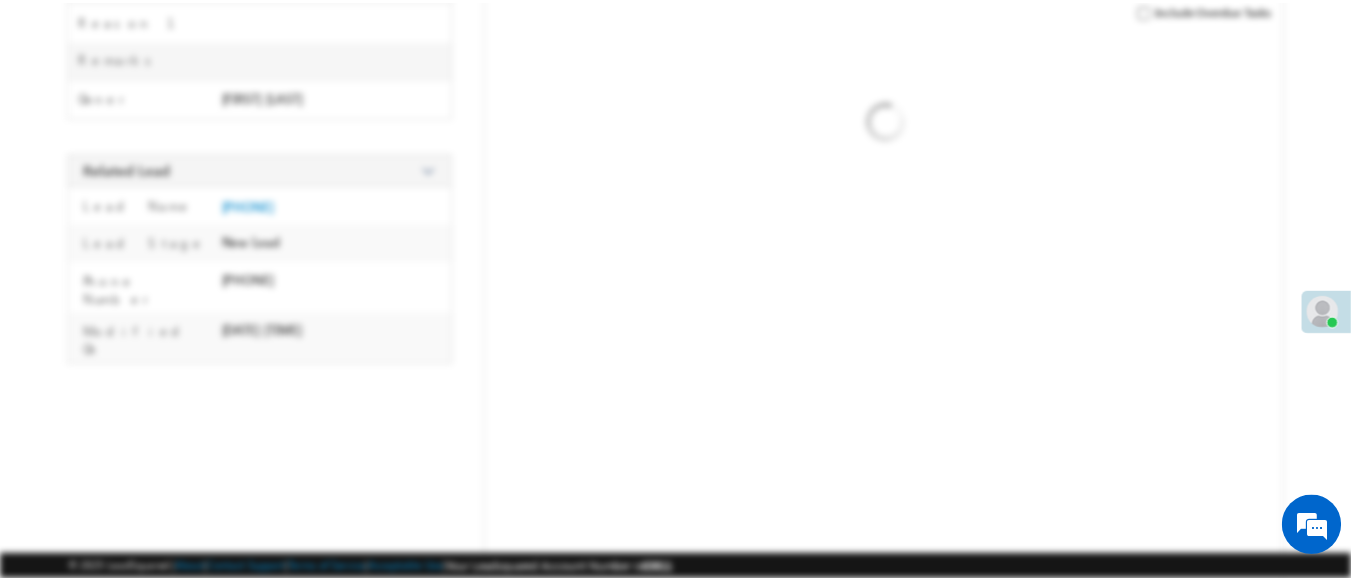 scroll, scrollTop: 419, scrollLeft: 0, axis: vertical 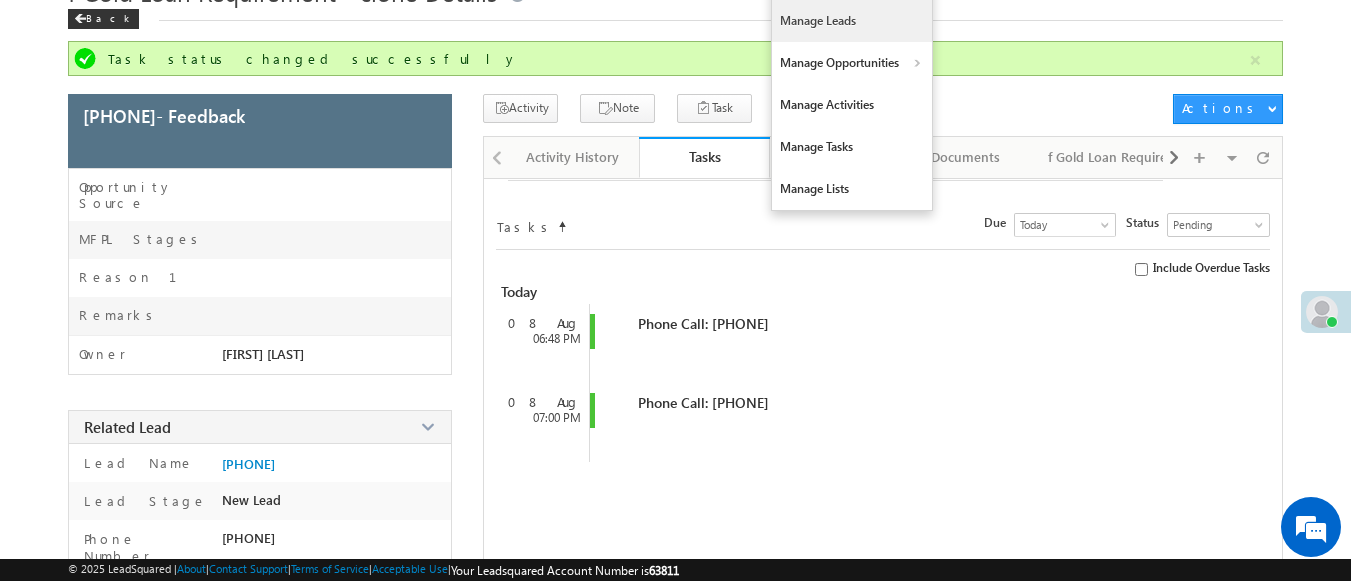 click on "Manage Leads" at bounding box center [852, 21] 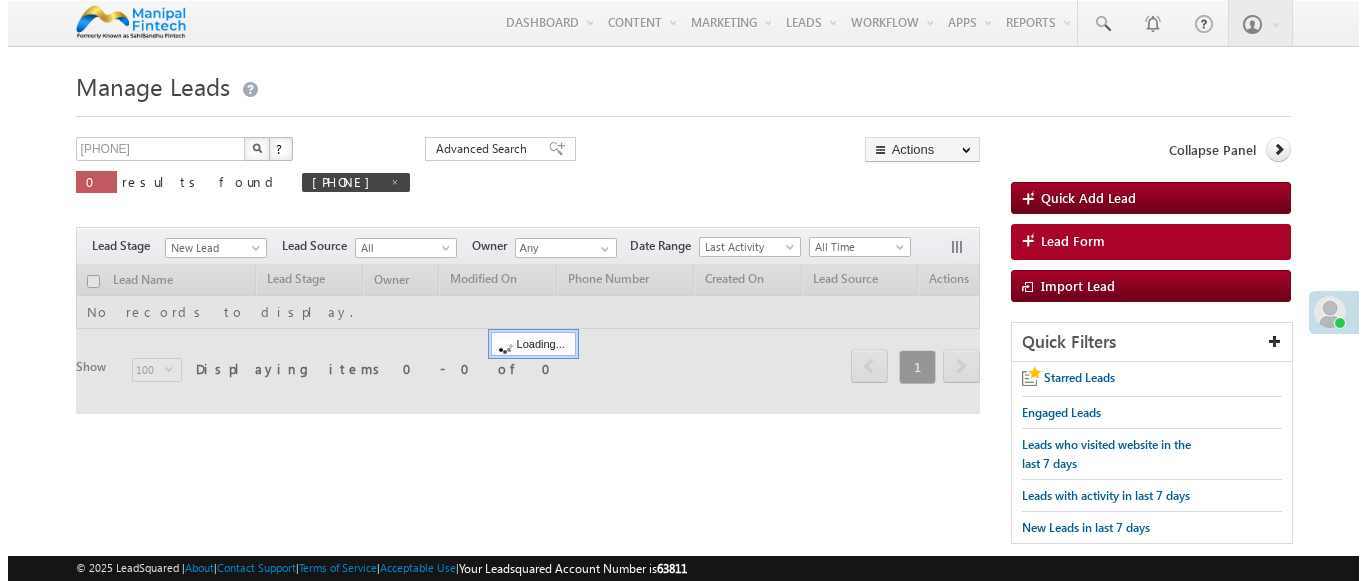 scroll, scrollTop: 0, scrollLeft: 0, axis: both 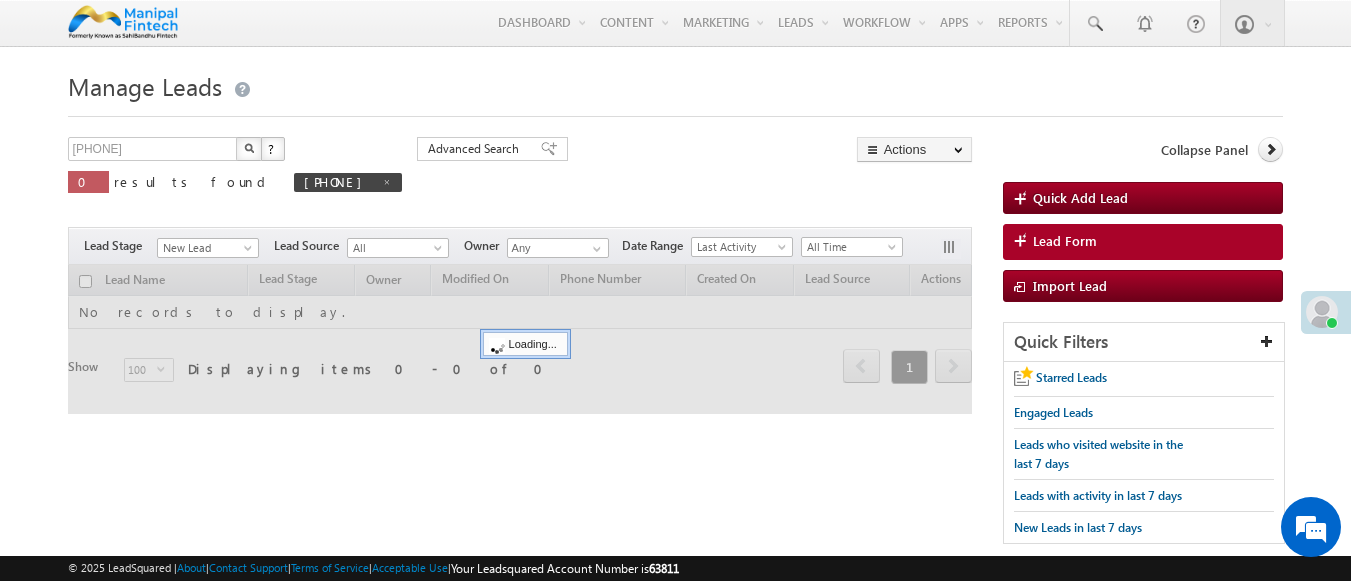 click on "Lead Form" at bounding box center [1065, 241] 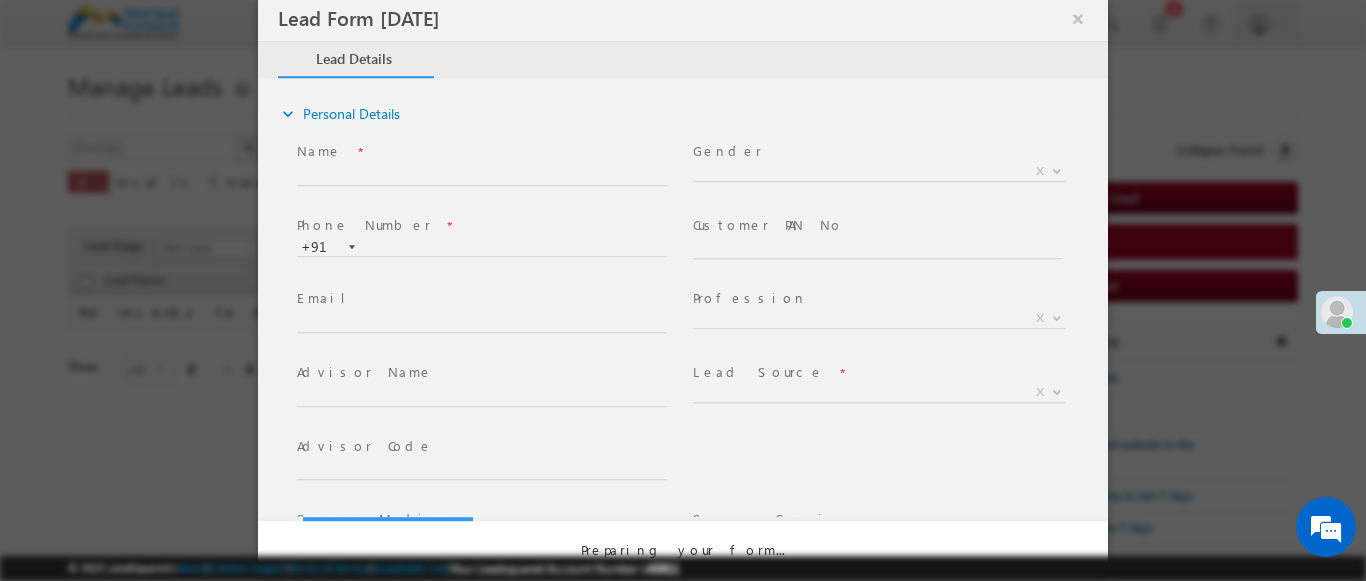 select on "Open" 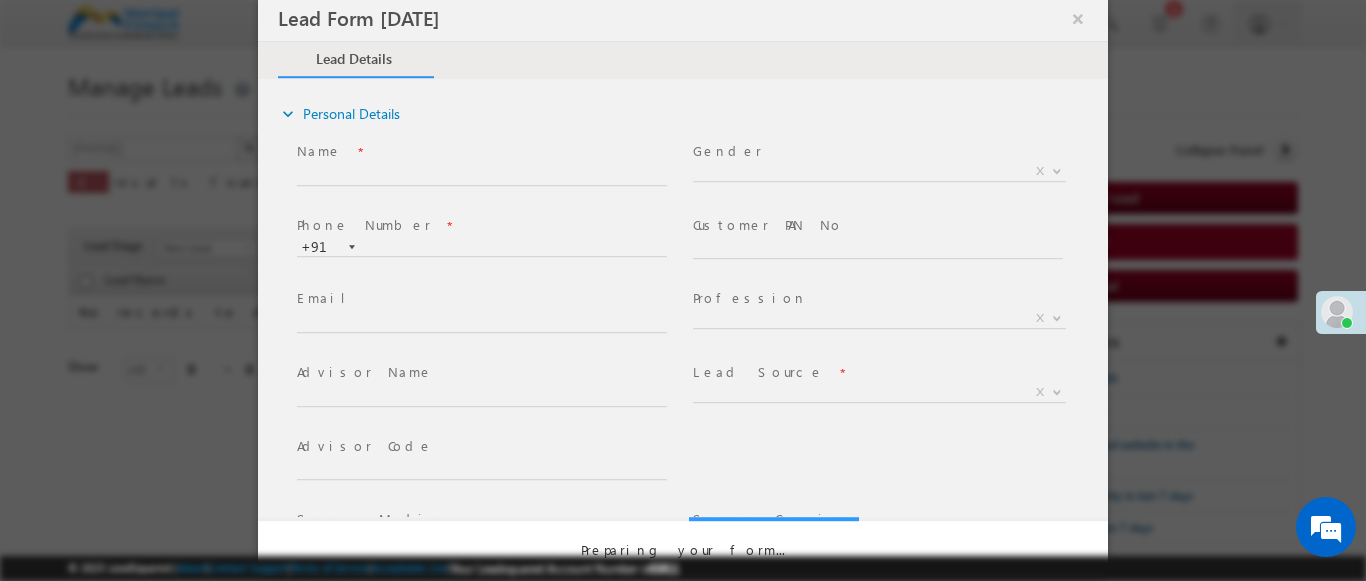 scroll, scrollTop: 0, scrollLeft: 0, axis: both 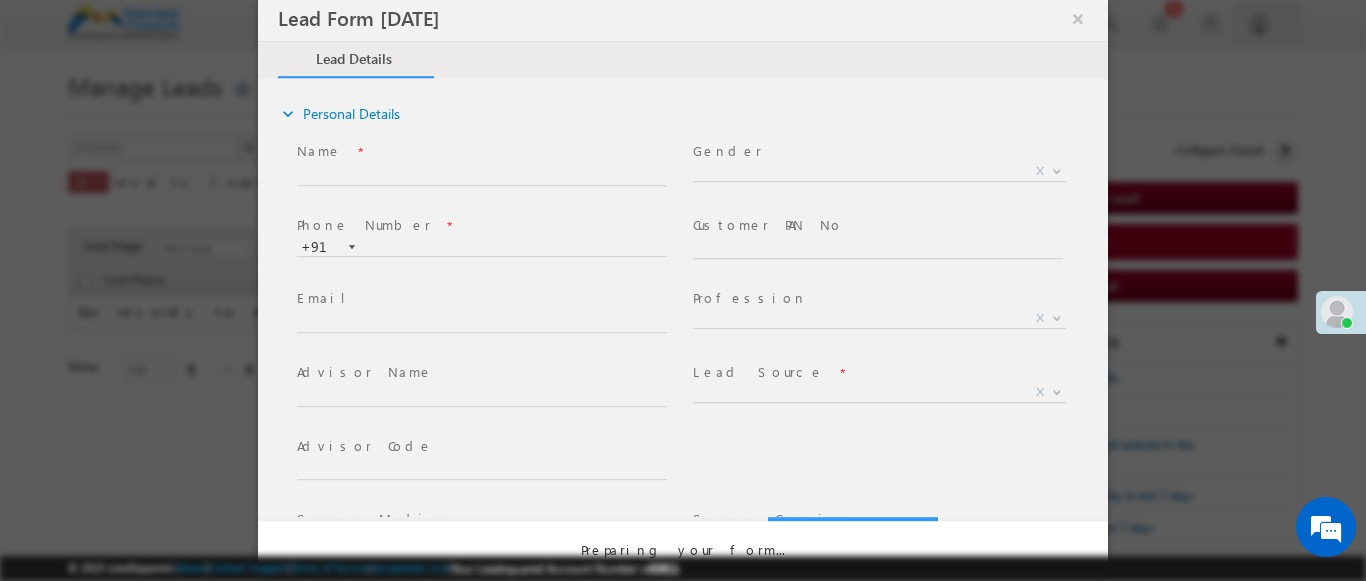 select on "Prospecting" 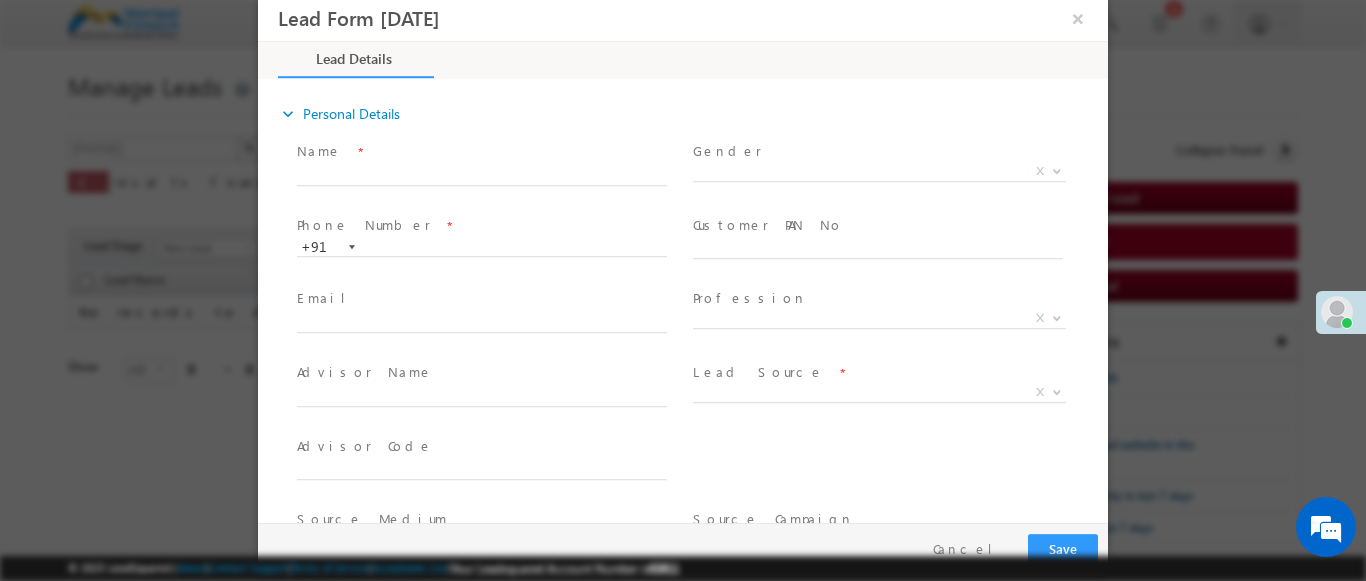 type on "[DATE] [TIME]" 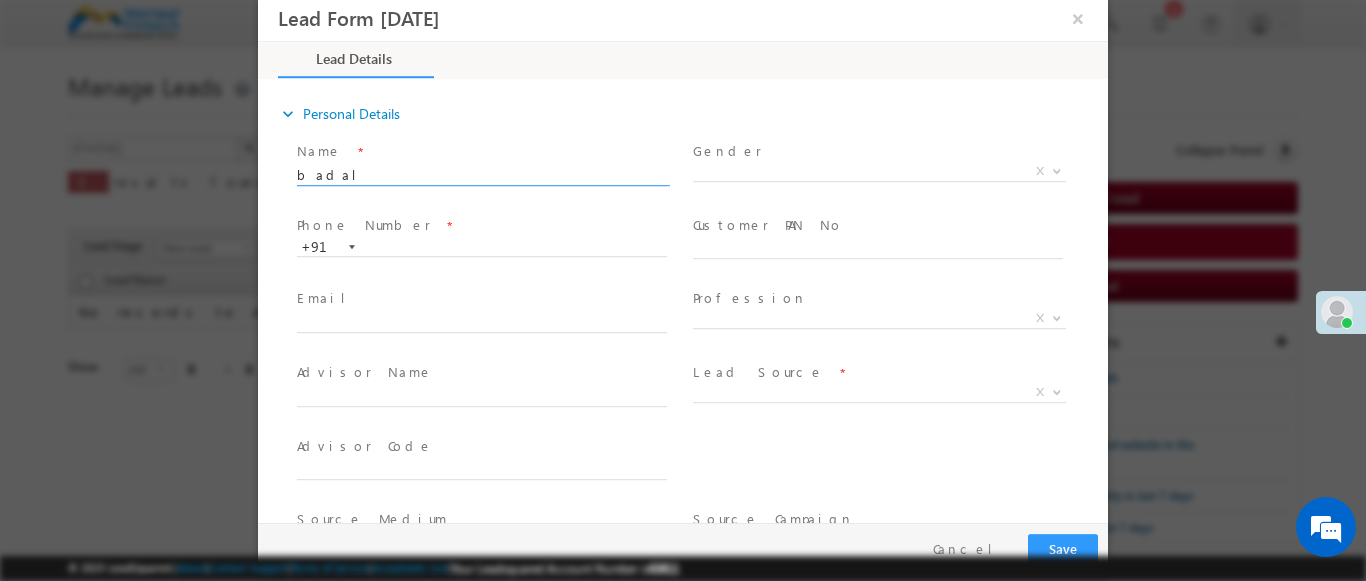 type on "badal" 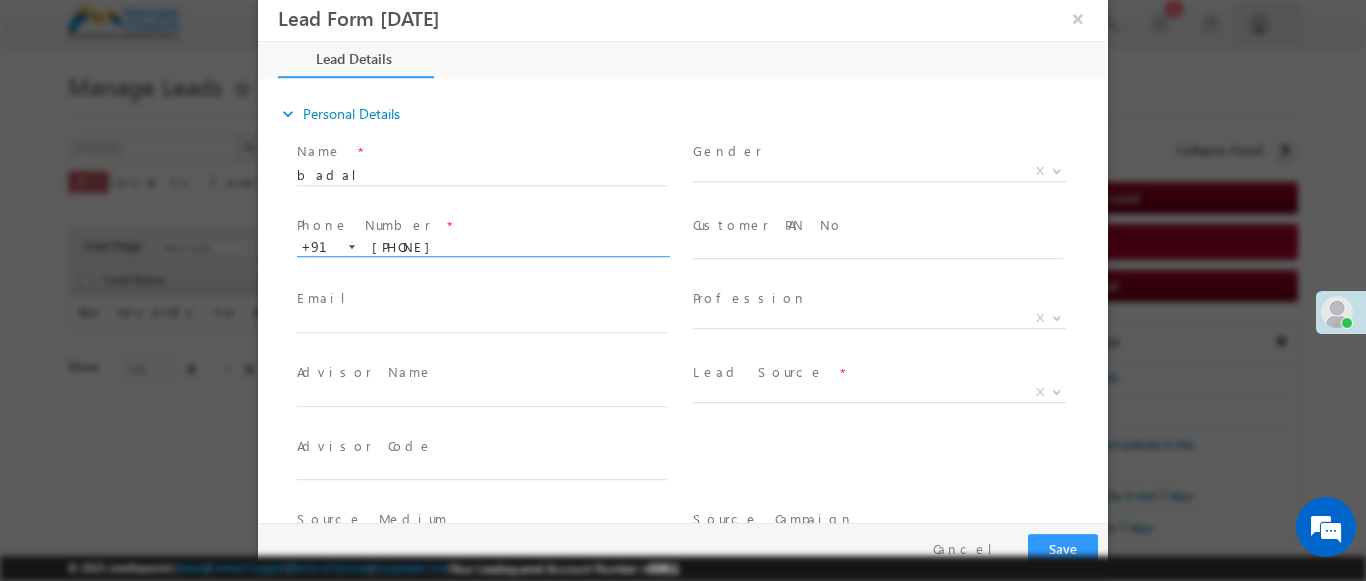 type on "[PHONE]" 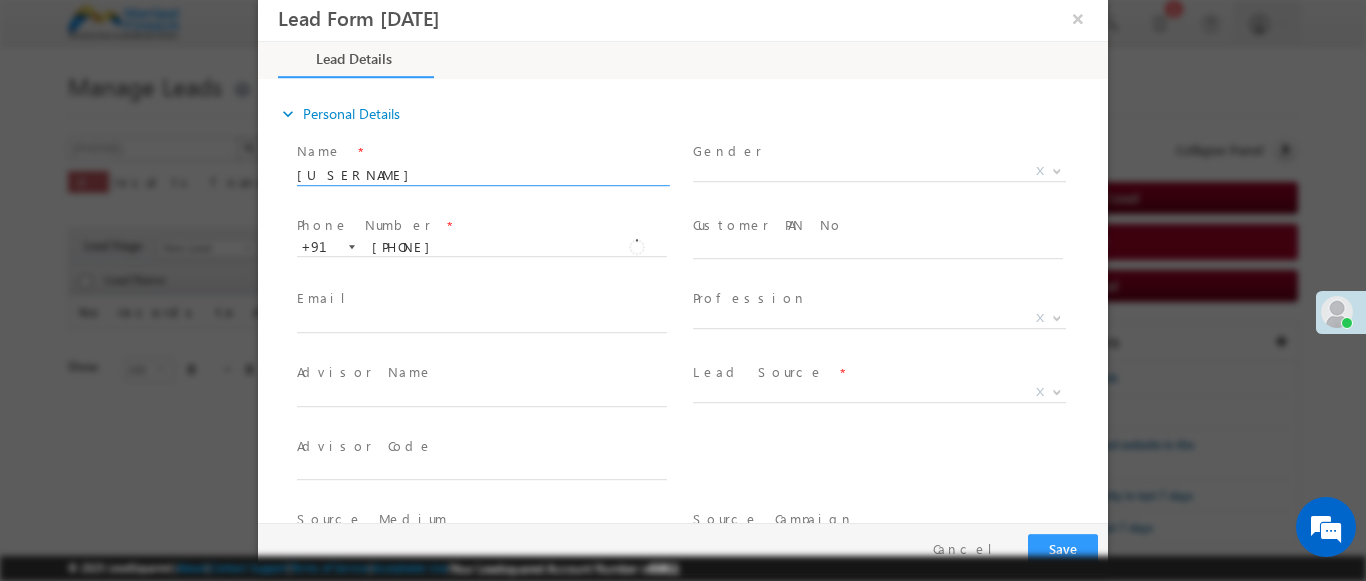 type on "[USERNAME]" 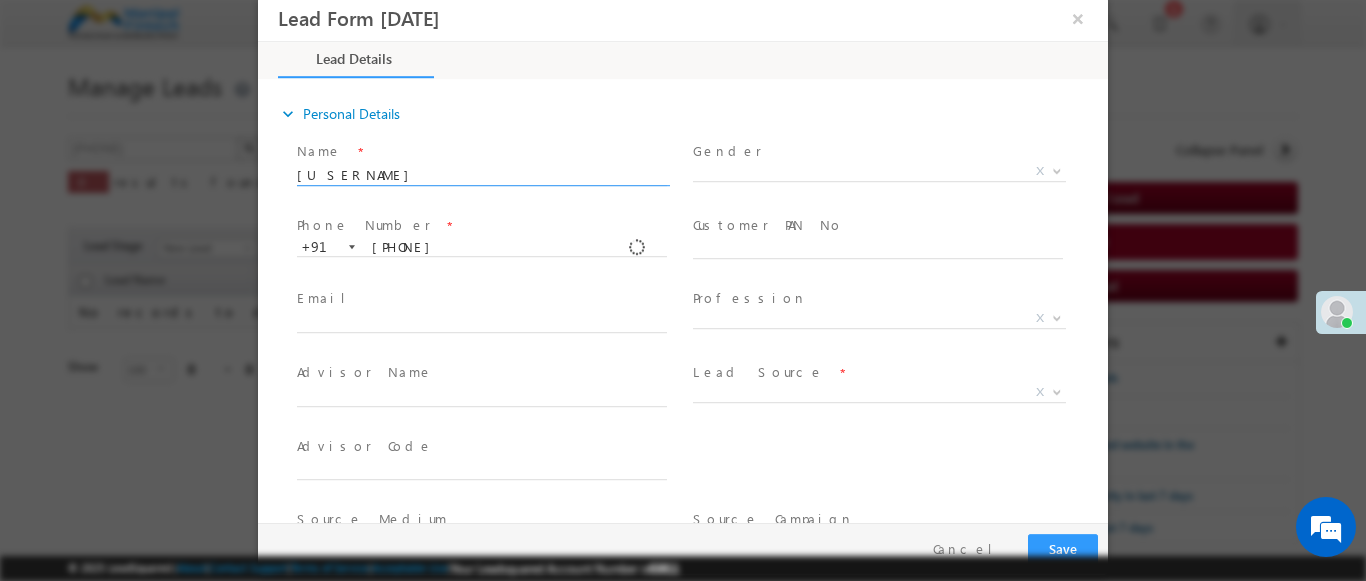 click at bounding box center [1057, 391] 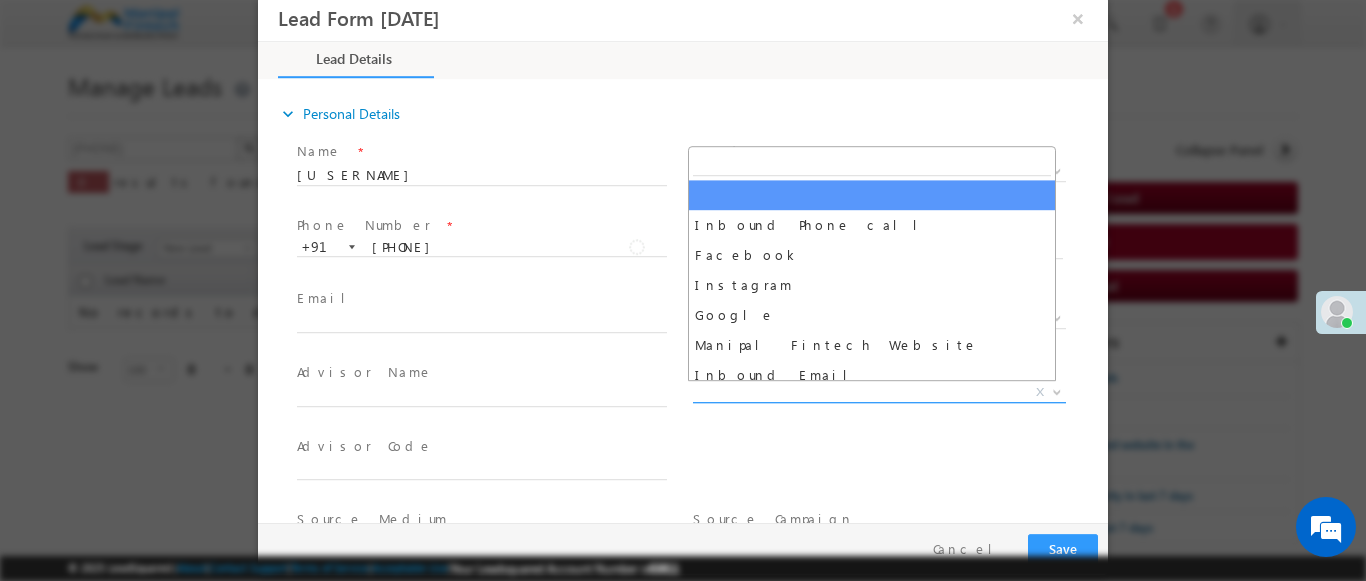 scroll, scrollTop: 1570, scrollLeft: 0, axis: vertical 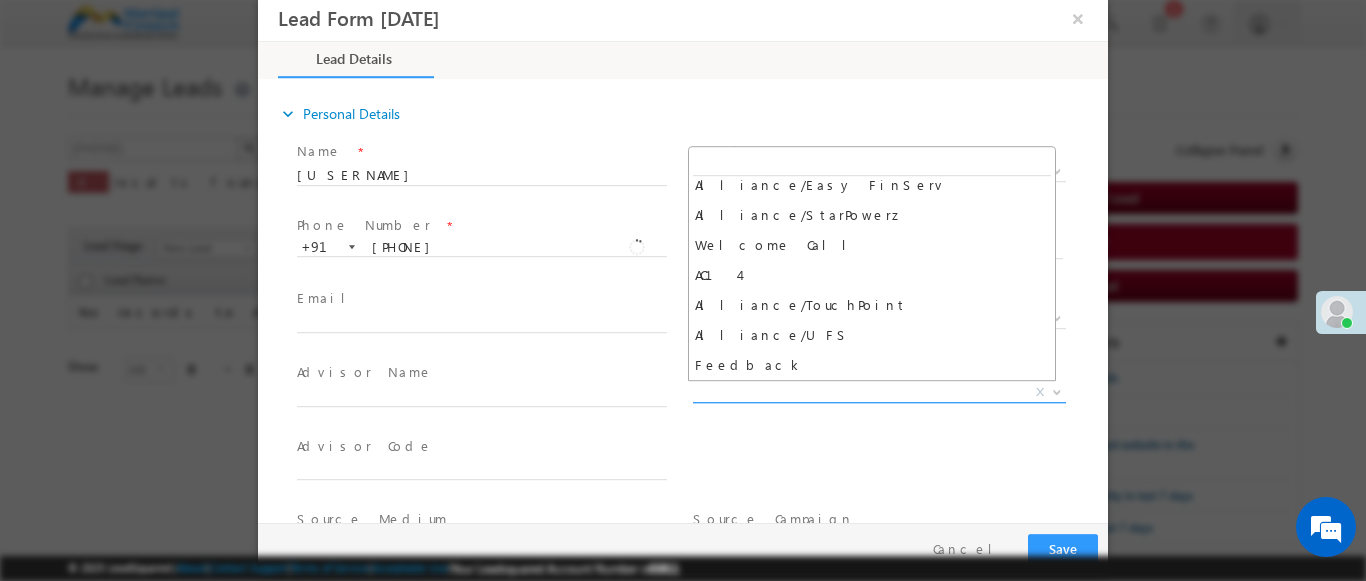 select on "Feedback" 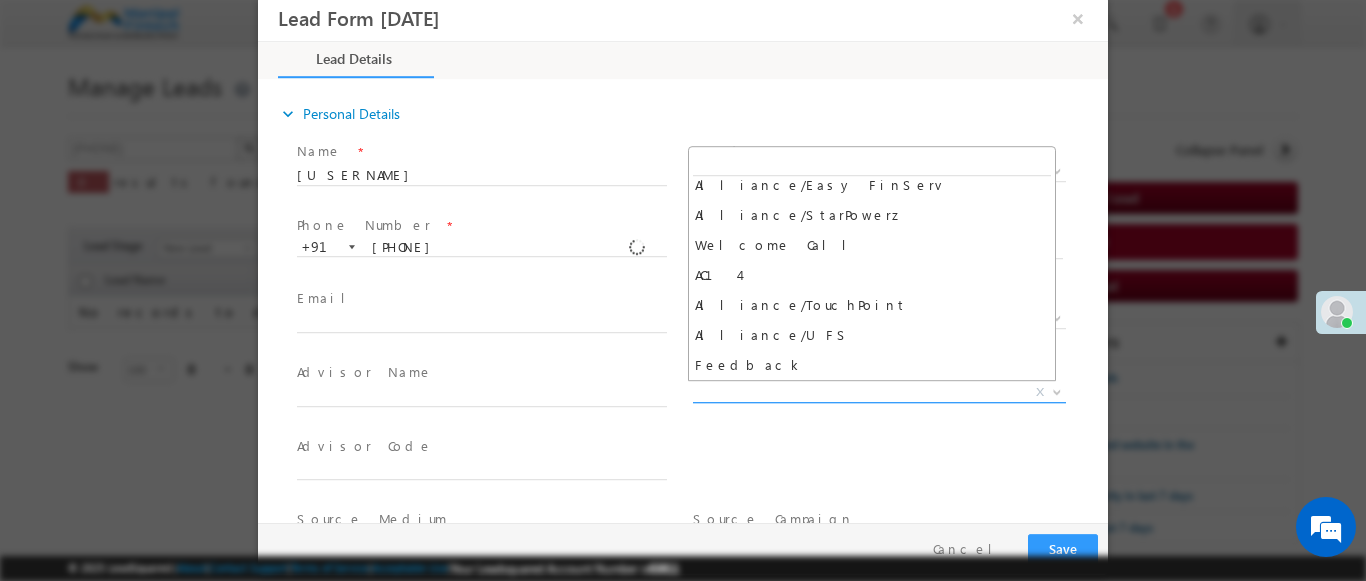 type on "badal9723424383- Feedback" 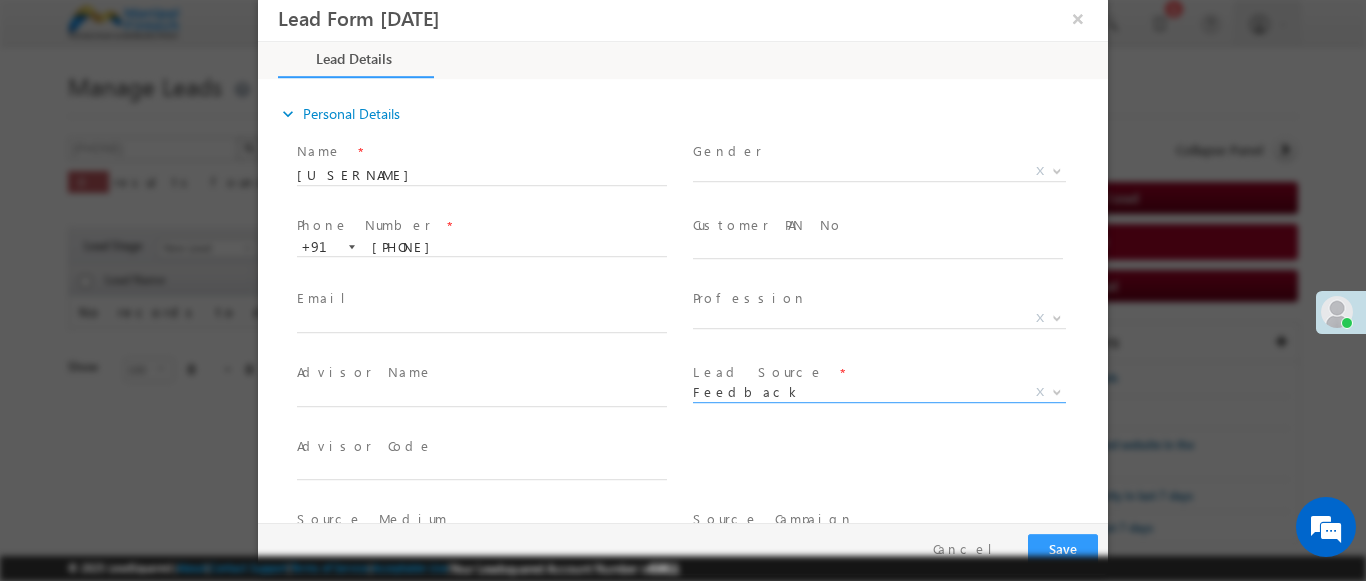 scroll, scrollTop: 315, scrollLeft: 0, axis: vertical 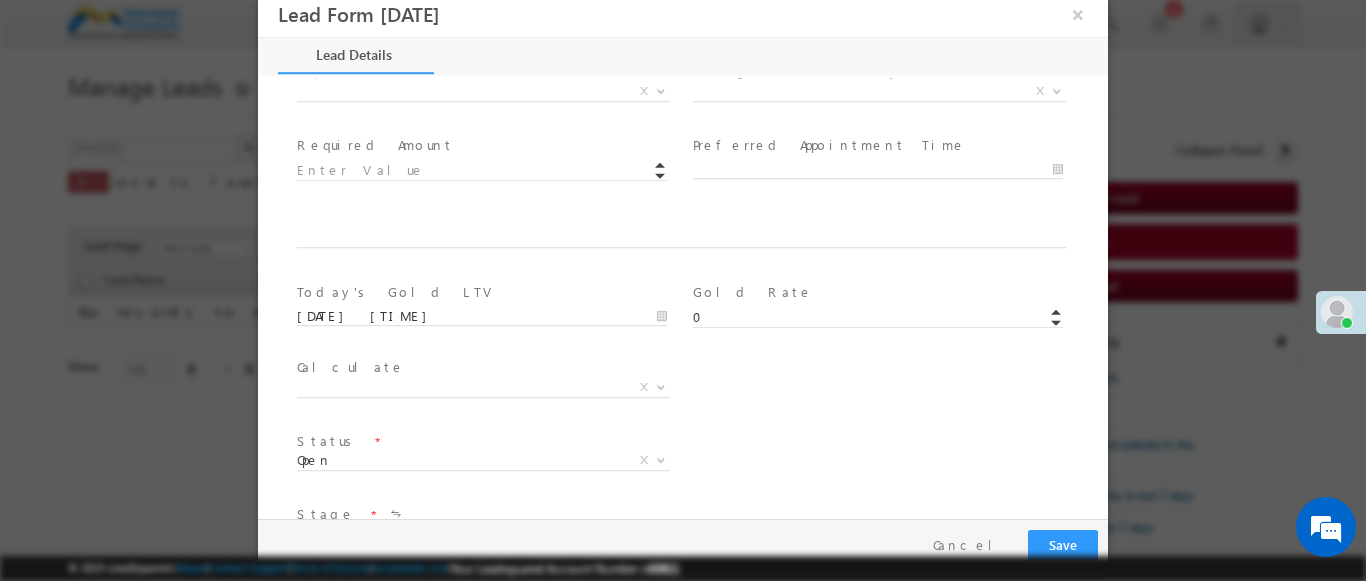type on "600006" 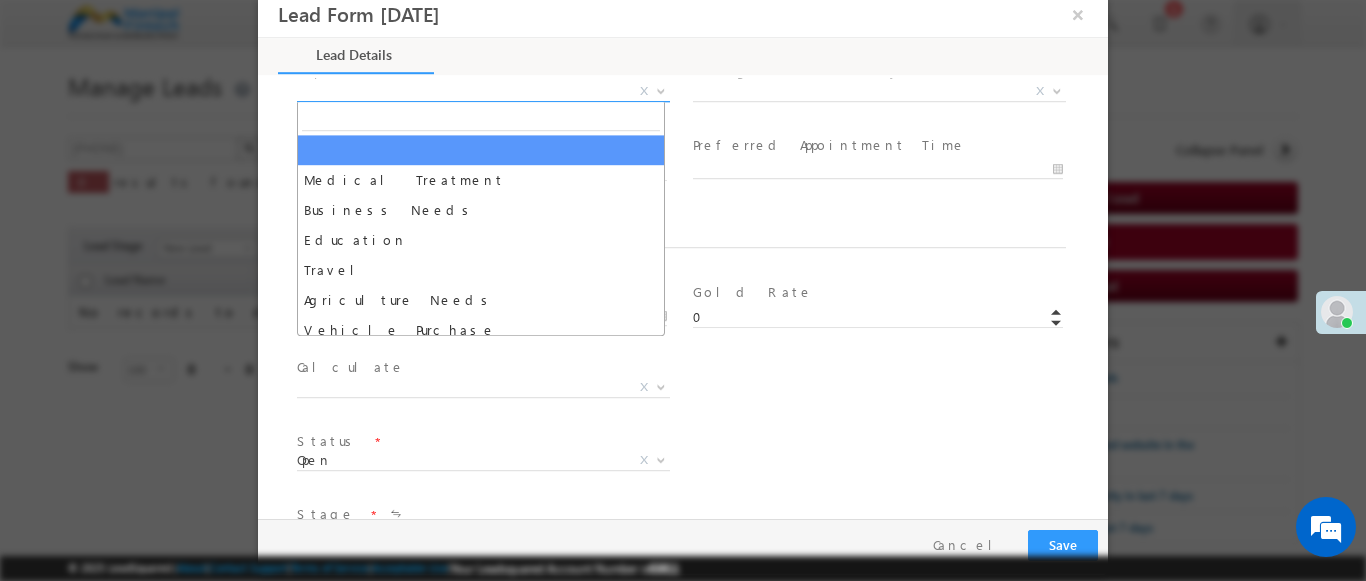 select on "Medical Treatment" 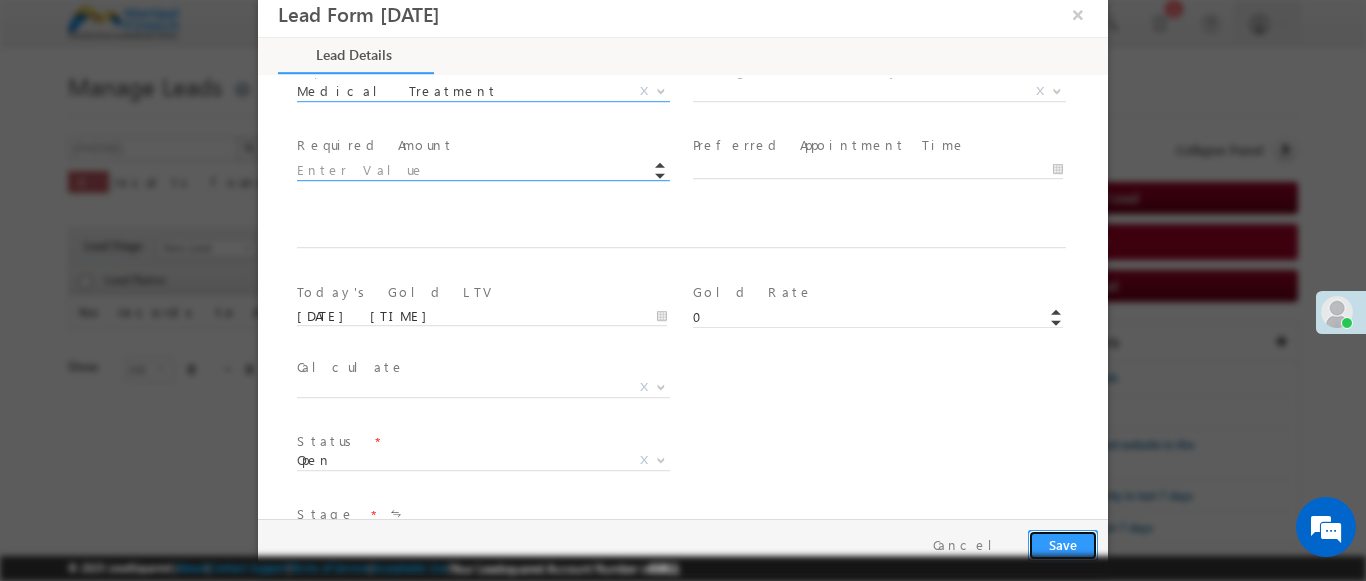click on "Save" at bounding box center (1063, 545) 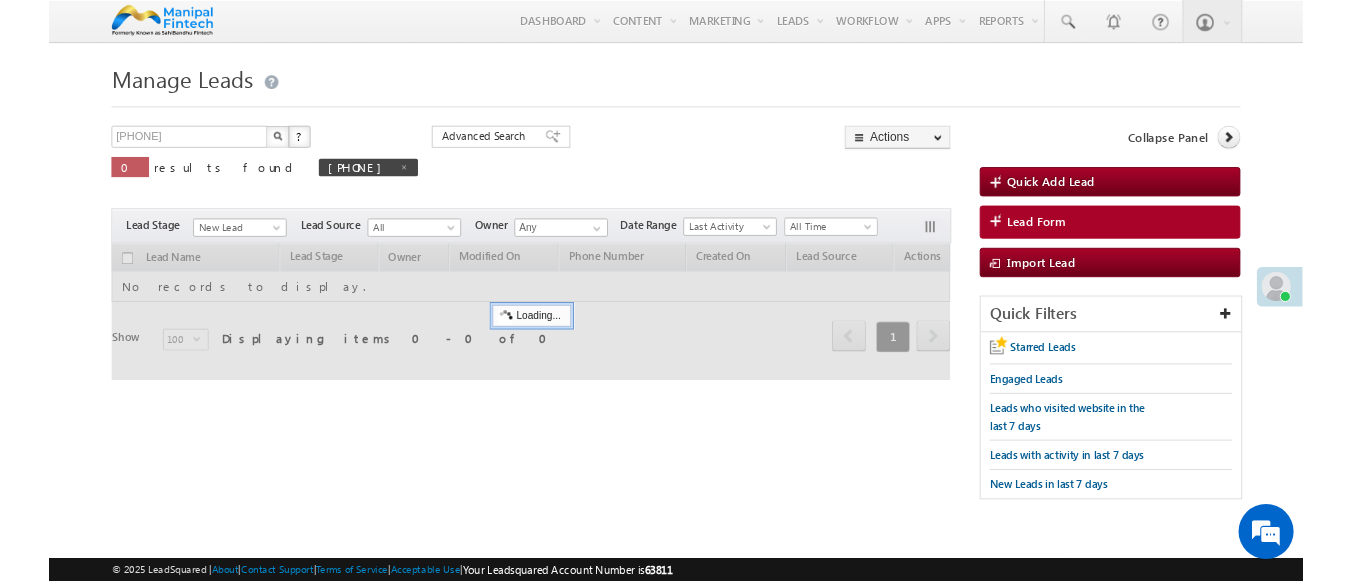 scroll, scrollTop: 0, scrollLeft: 0, axis: both 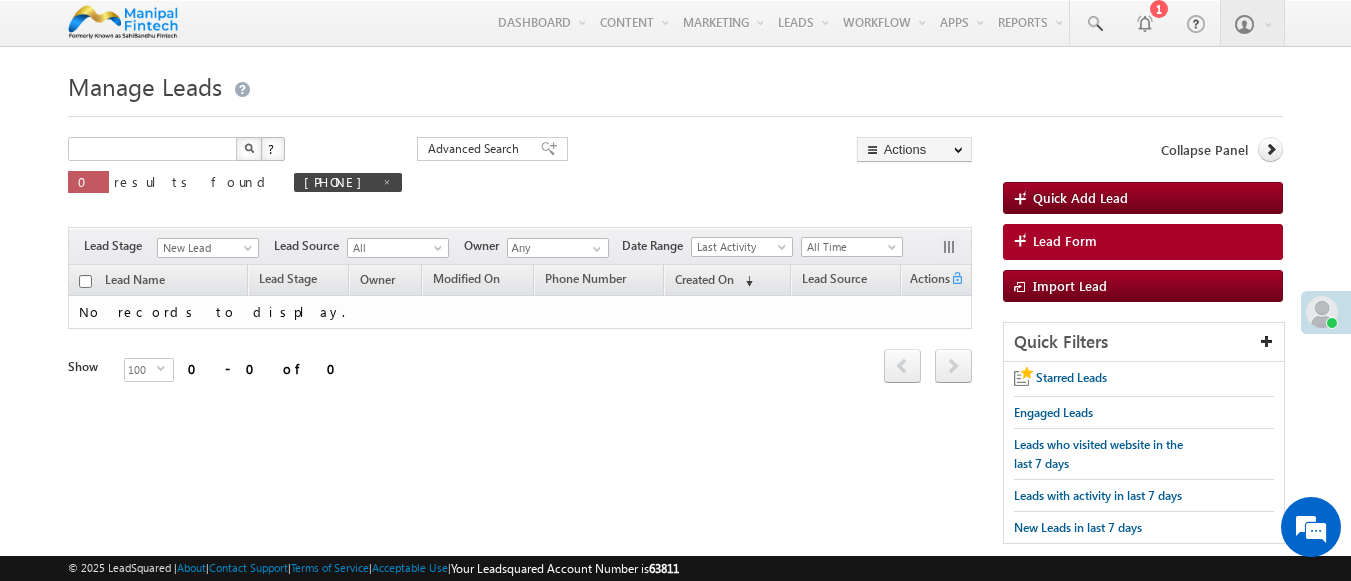 type on "Search Leads" 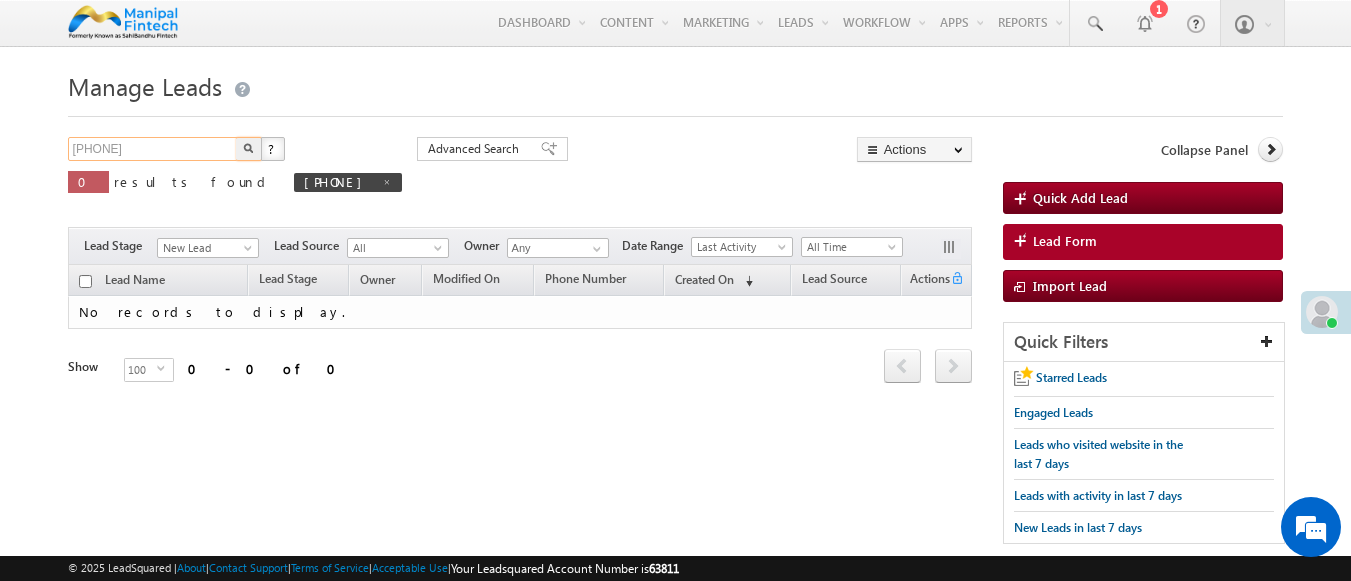 type on "[PHONE]" 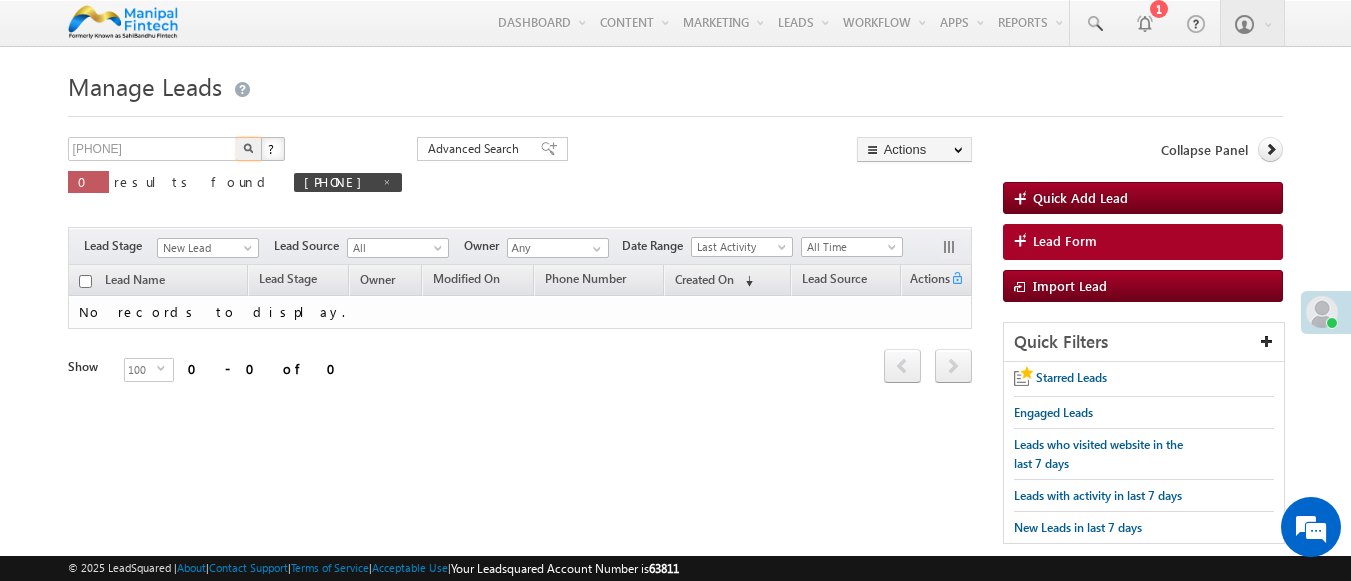 click at bounding box center [248, 148] 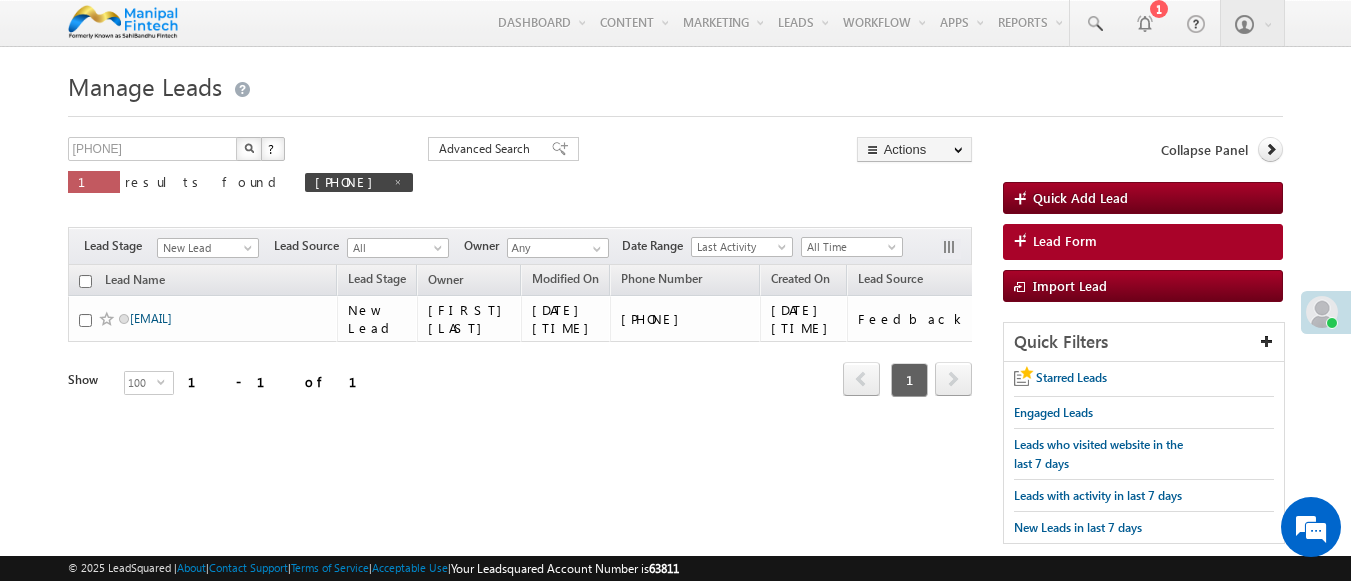 click on "[EMAIL]" at bounding box center [151, 318] 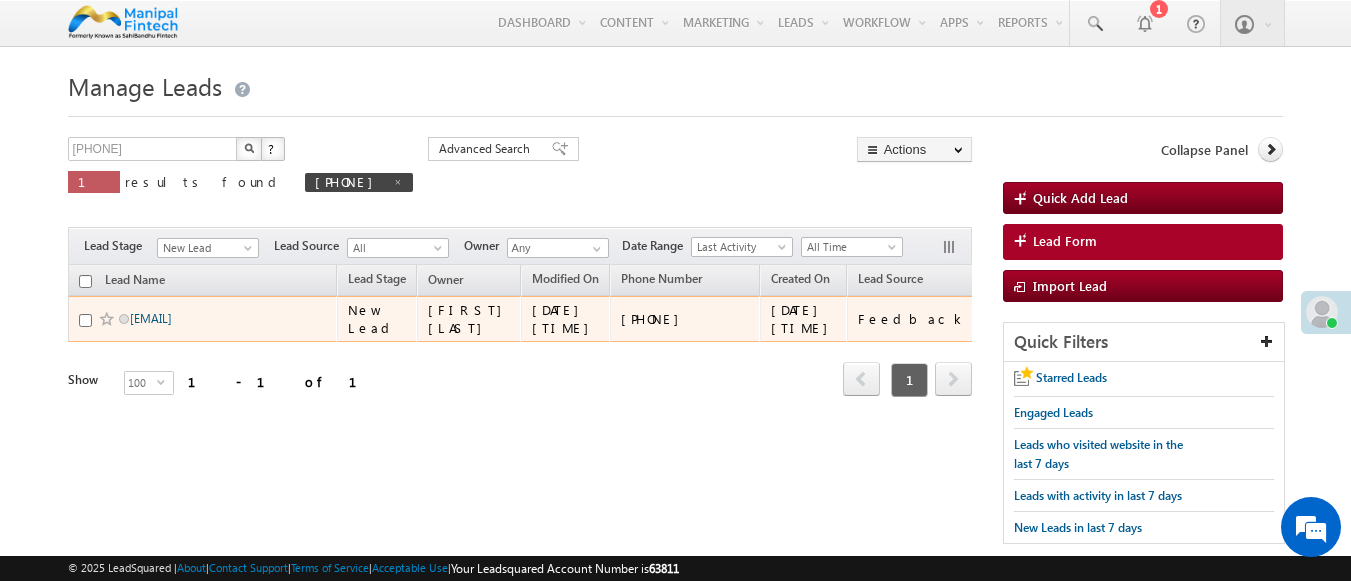 scroll, scrollTop: 0, scrollLeft: 0, axis: both 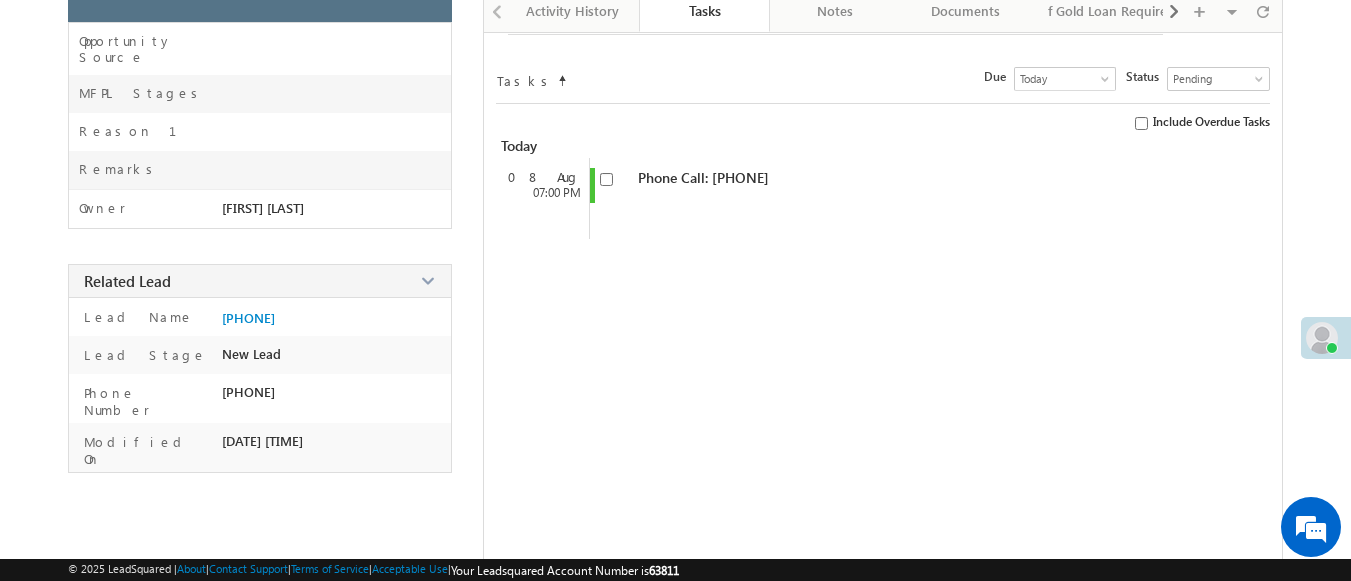 checkbox on "false" 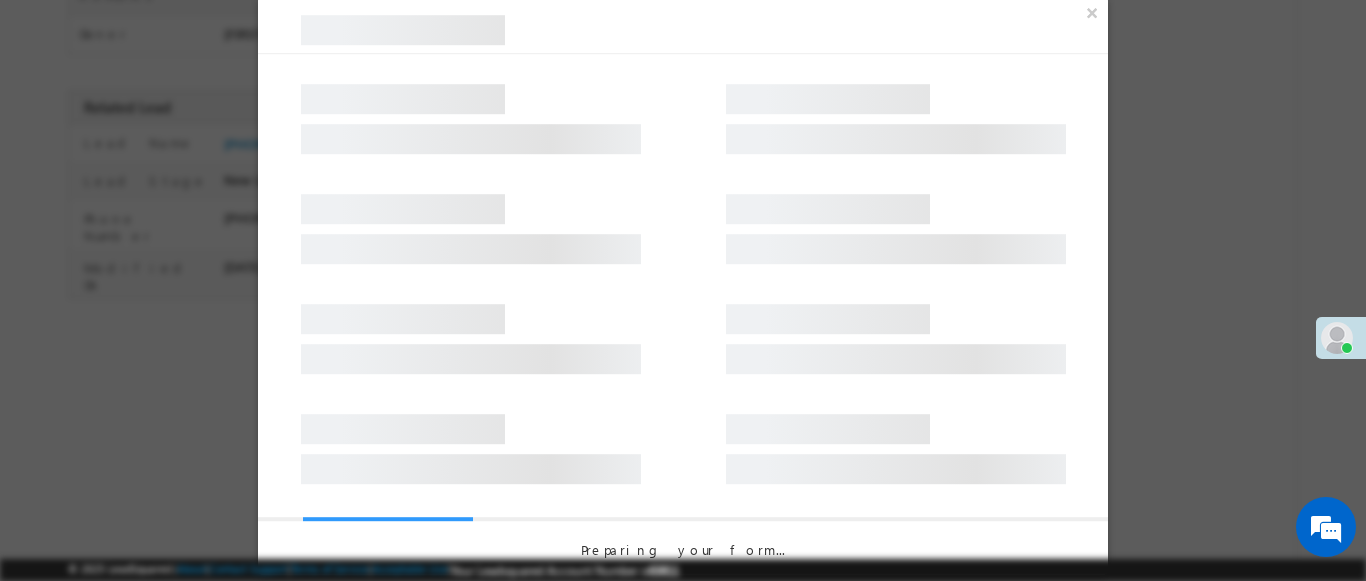scroll, scrollTop: 356, scrollLeft: 0, axis: vertical 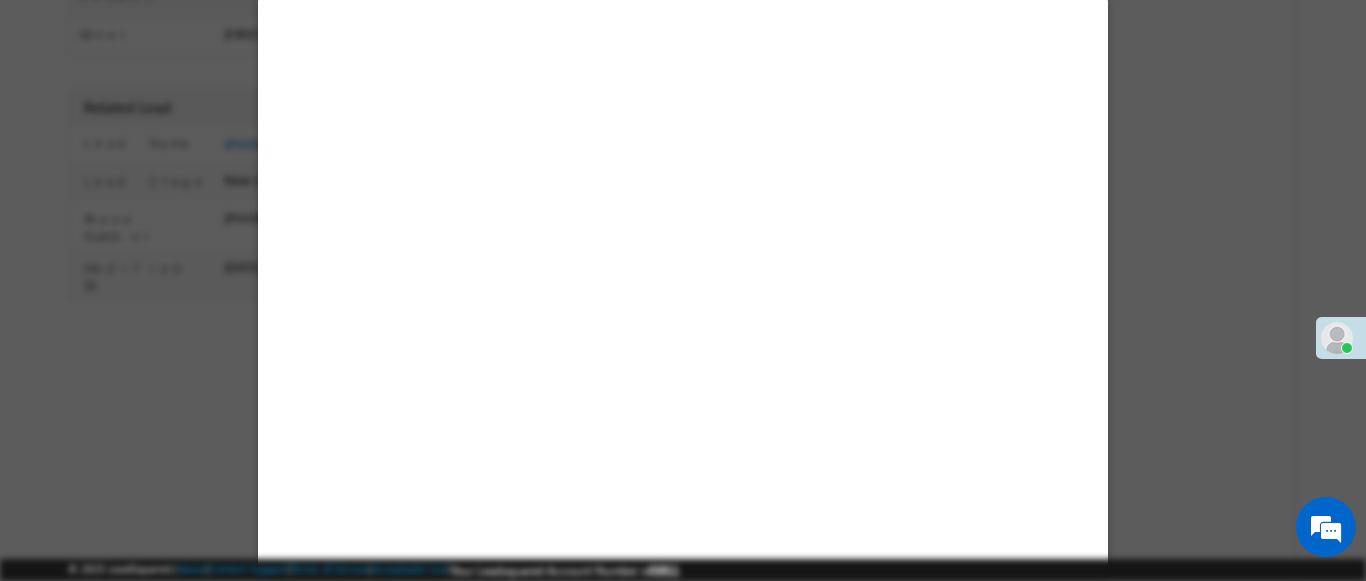select on "Feedback" 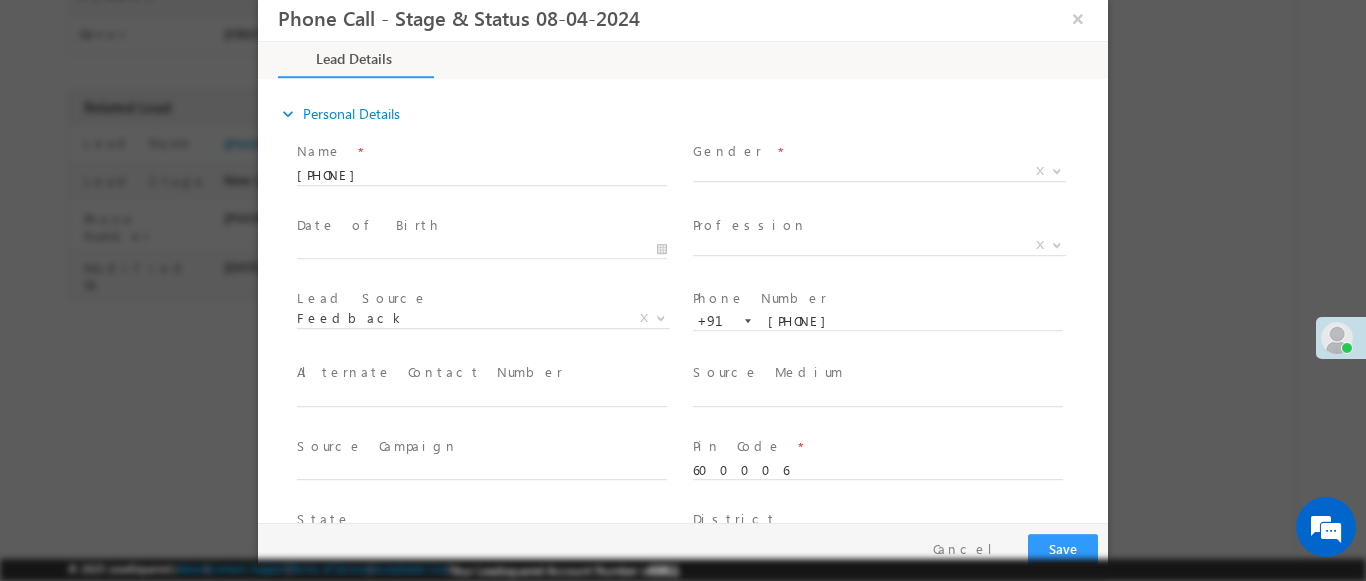 scroll, scrollTop: 0, scrollLeft: 0, axis: both 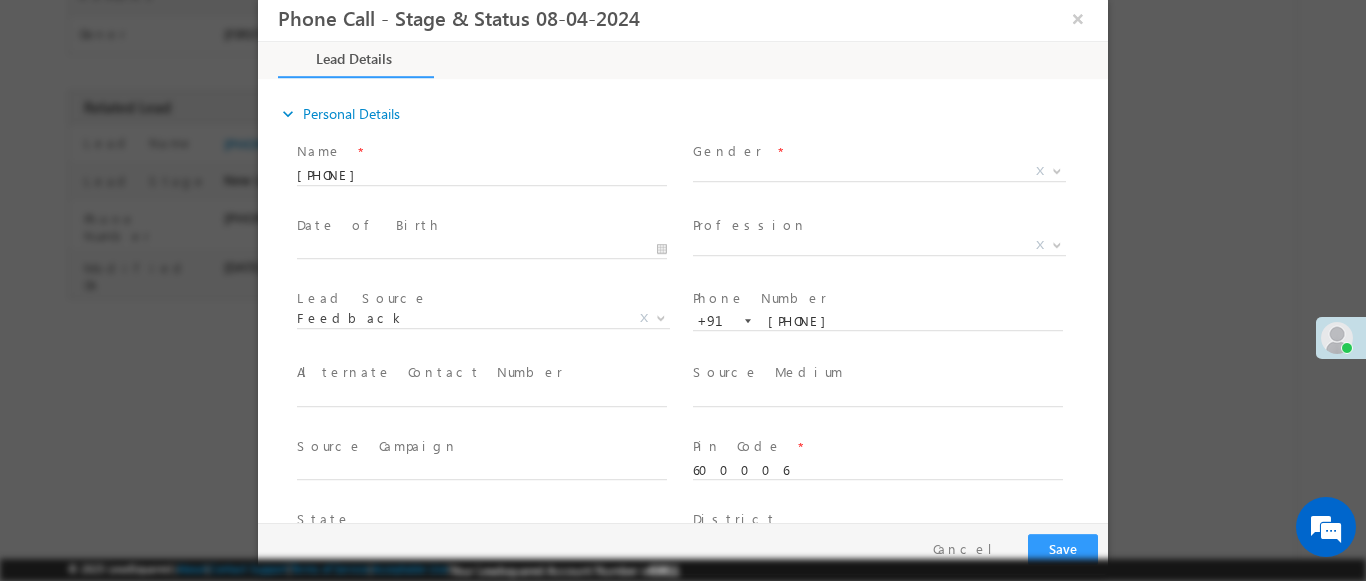 type on "08/08/25 6:49 PM" 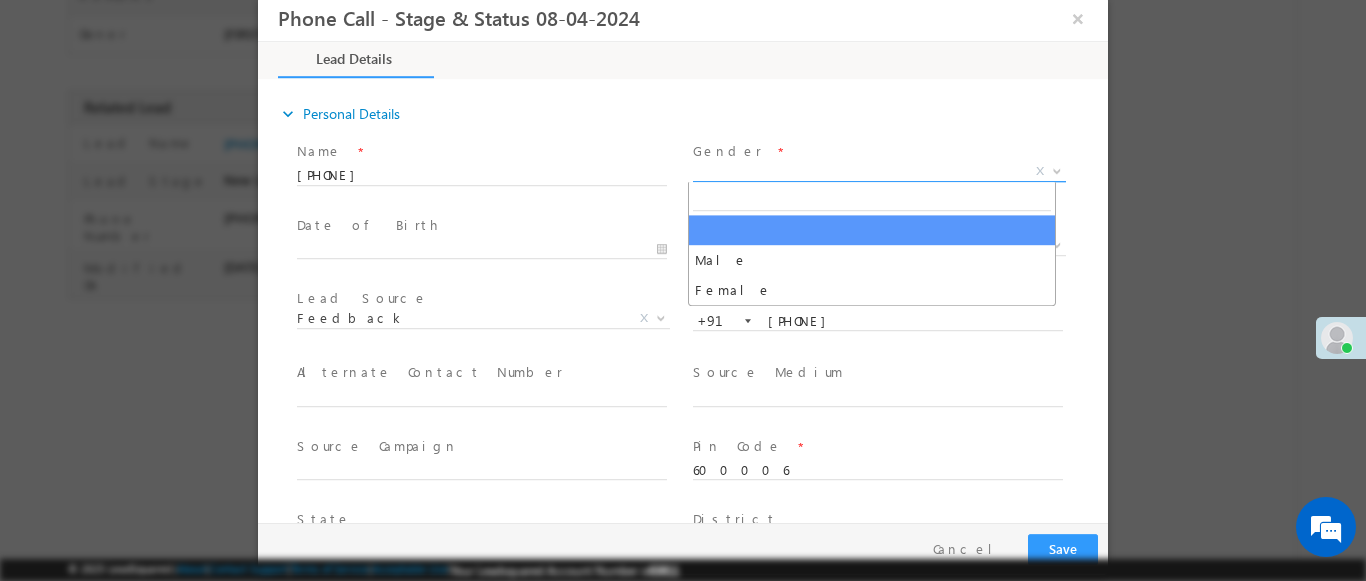 select on "Male" 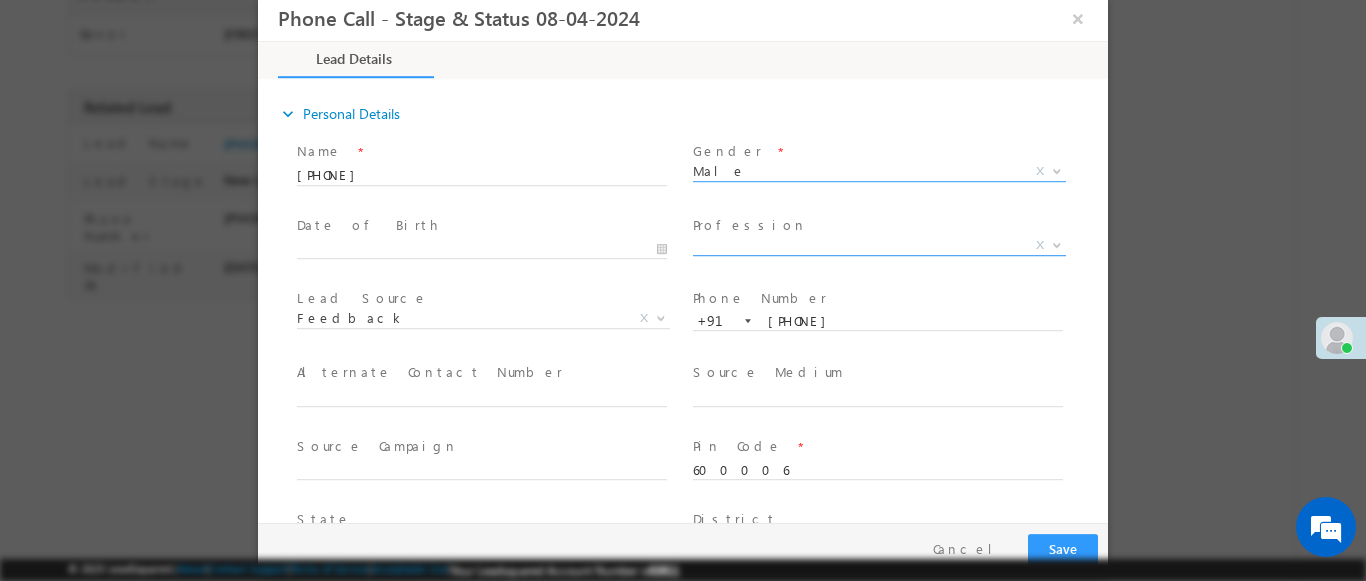 scroll, scrollTop: 665, scrollLeft: 0, axis: vertical 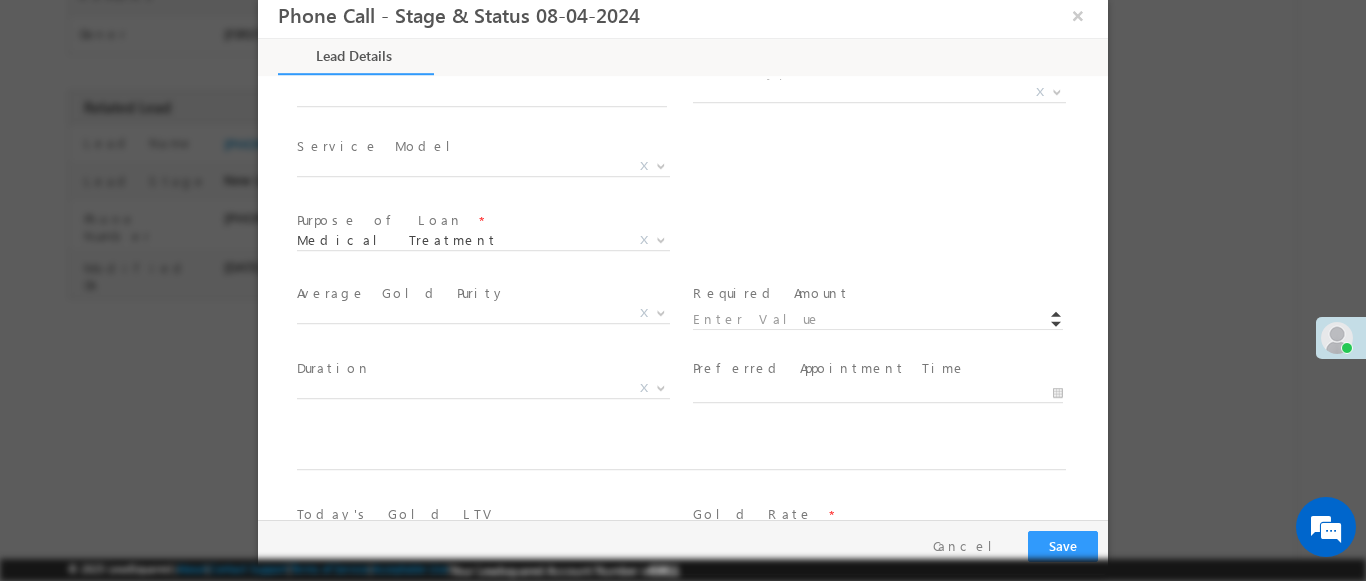 click at bounding box center (1057, 91) 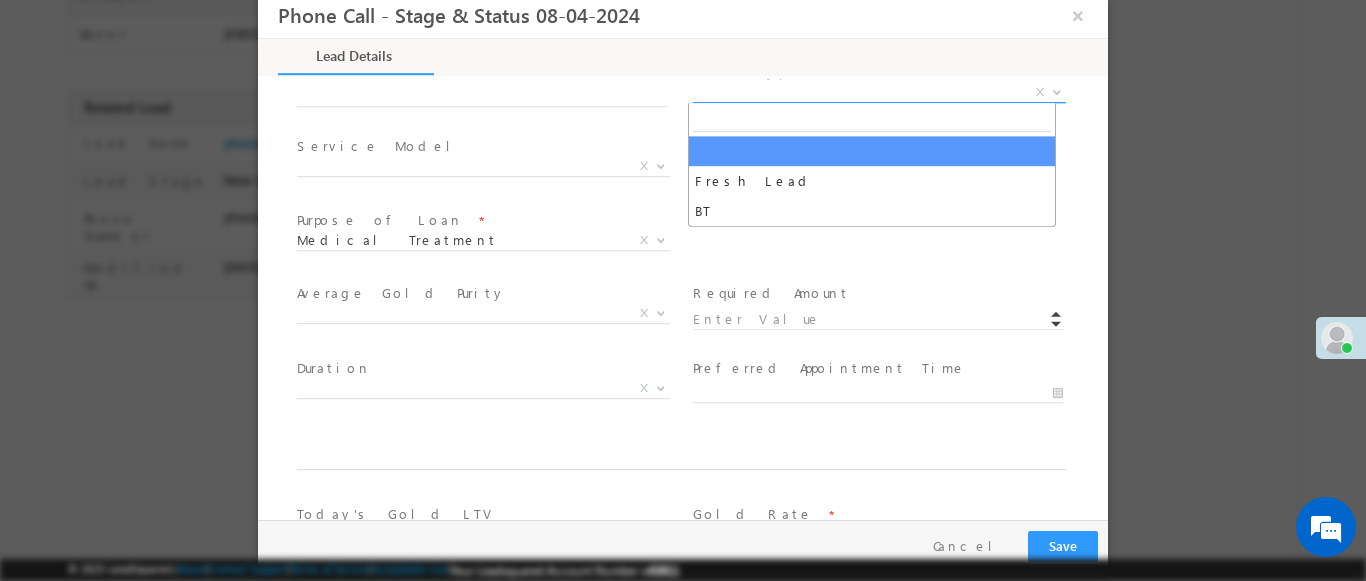 select on "Fresh Lead" 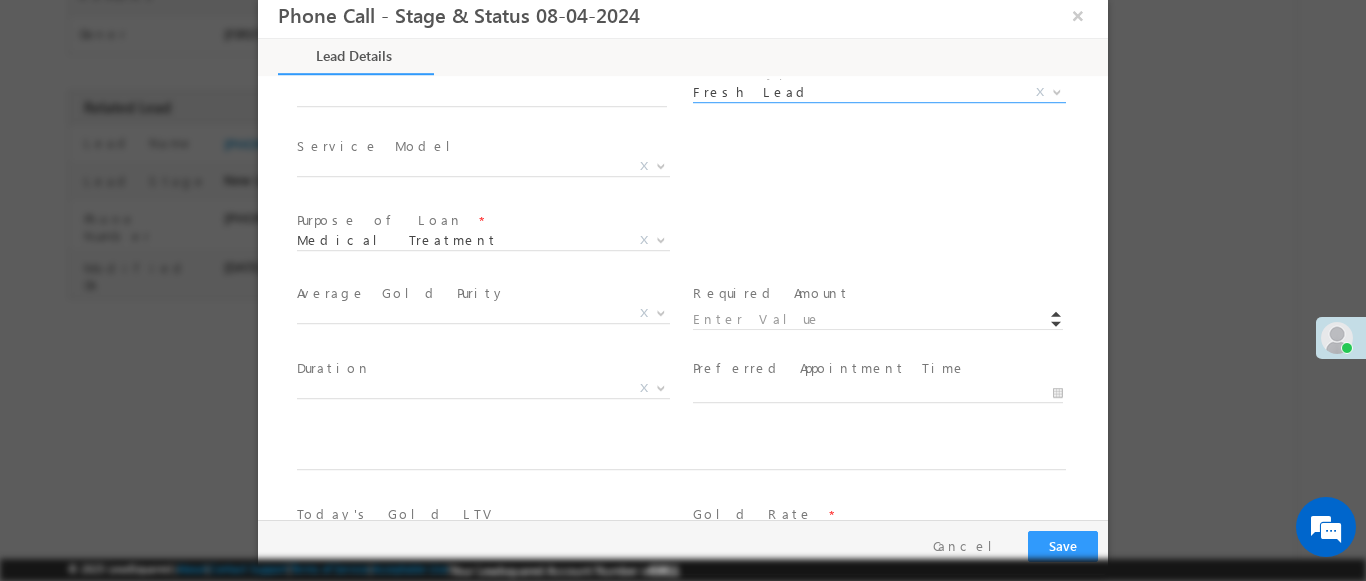 click at bounding box center [661, 165] 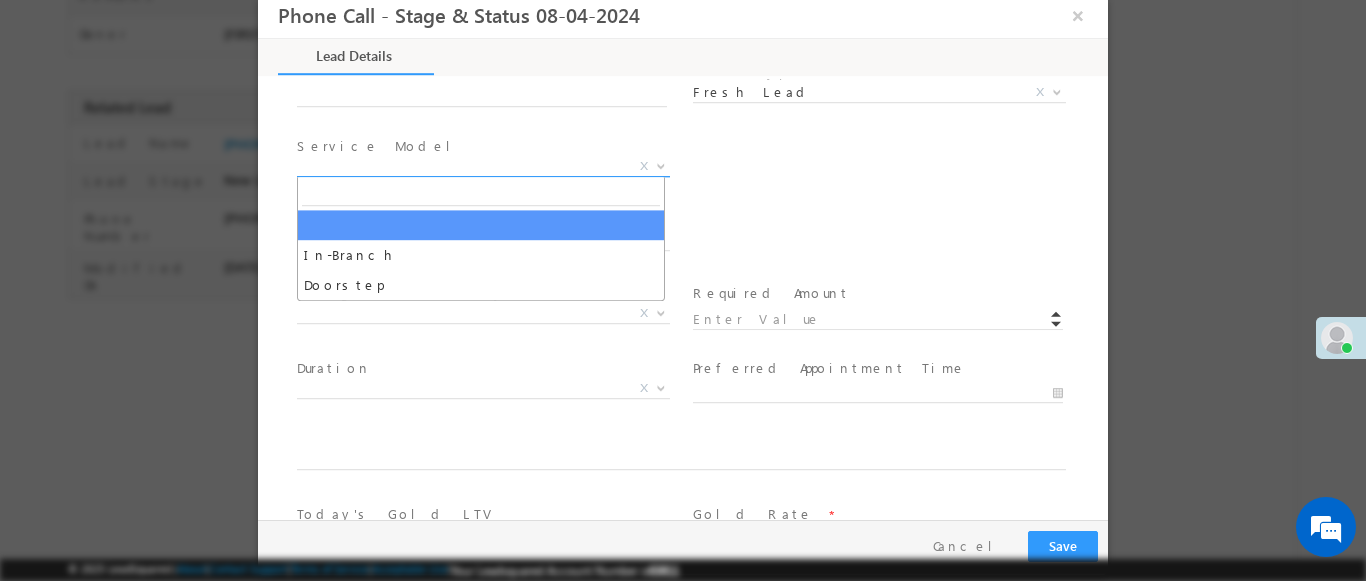 select on "In-Branch" 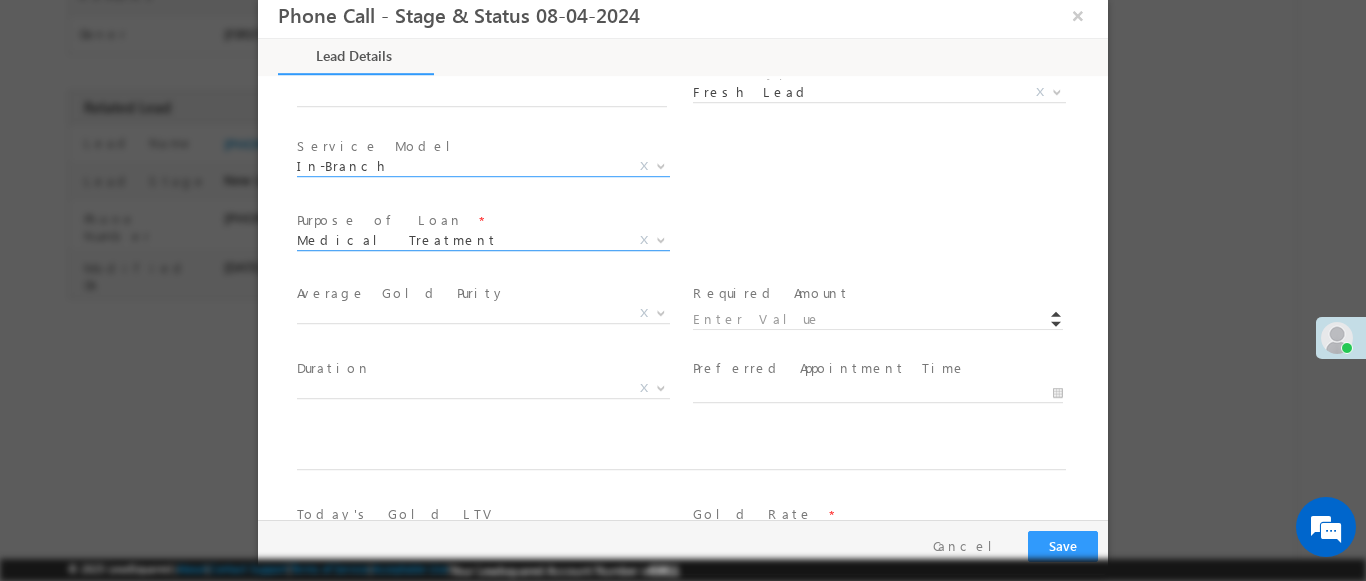 scroll, scrollTop: 1168, scrollLeft: 0, axis: vertical 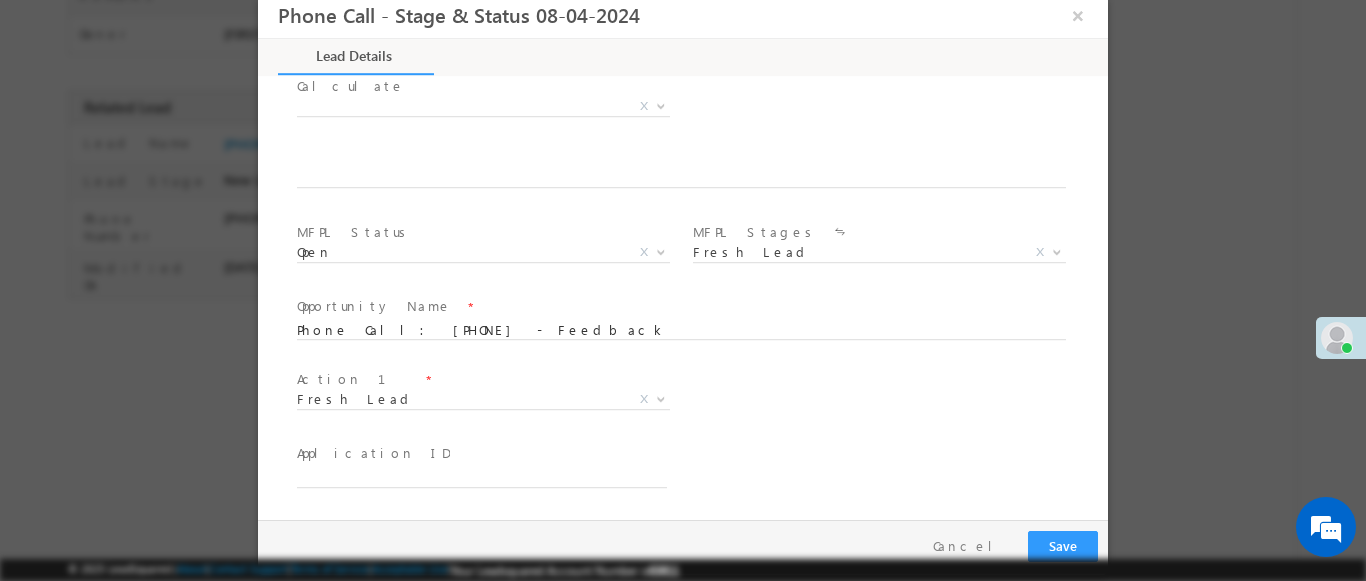 click at bounding box center [661, 398] 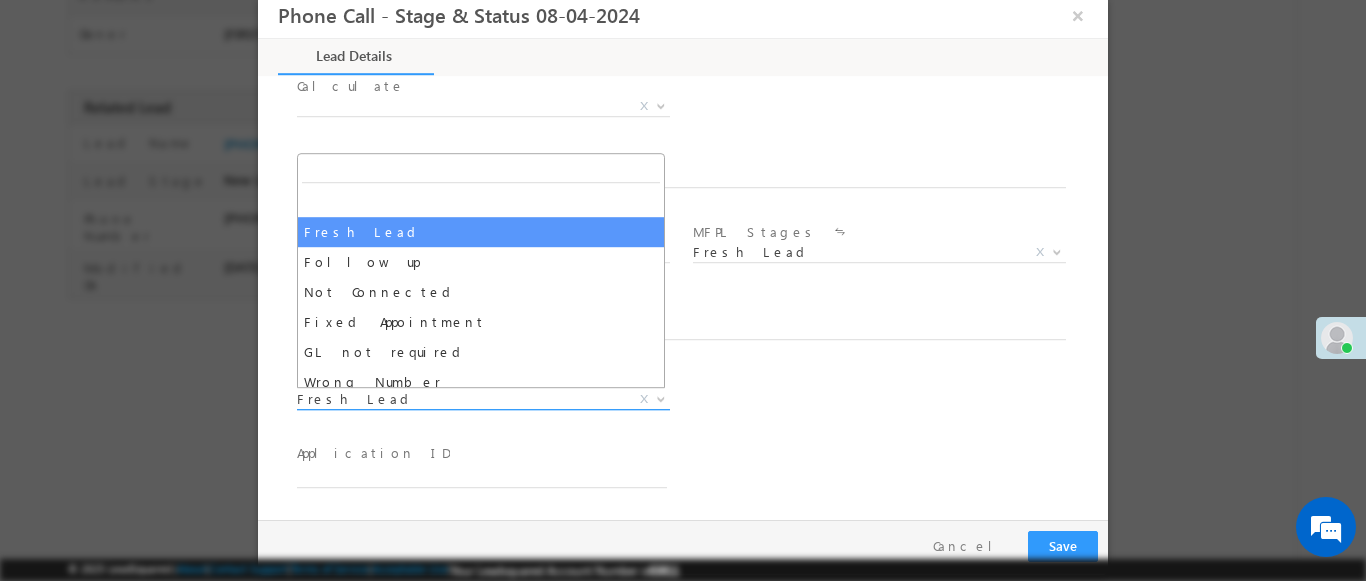 select on "Fixed Appointment" 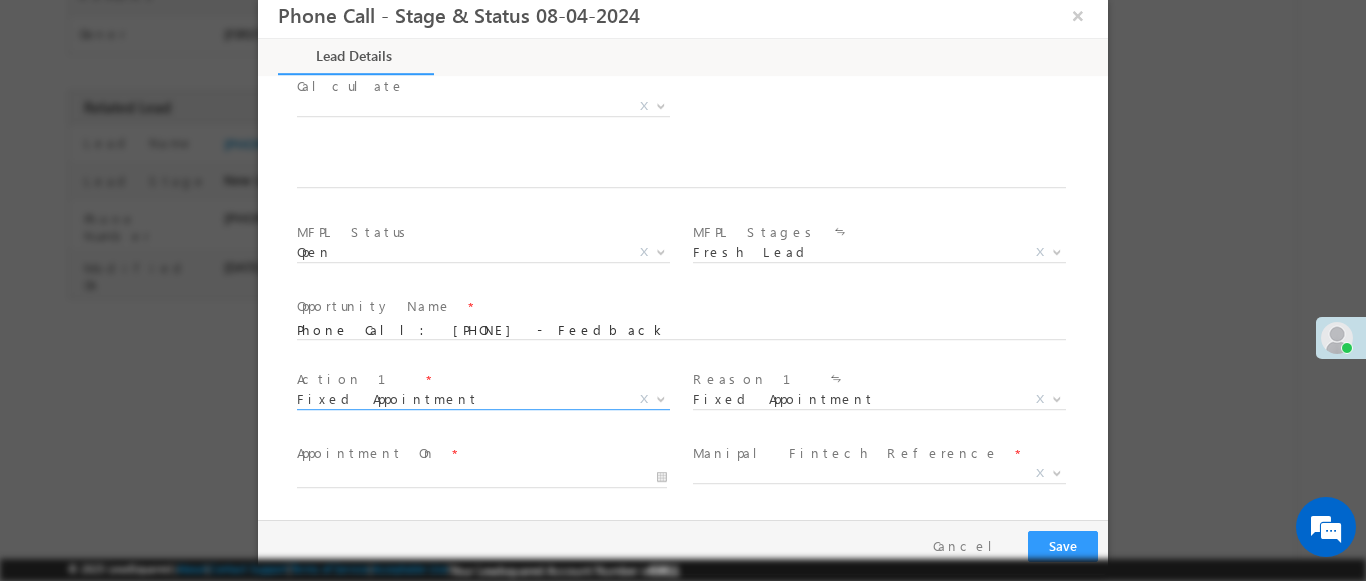 scroll, scrollTop: 3, scrollLeft: 0, axis: vertical 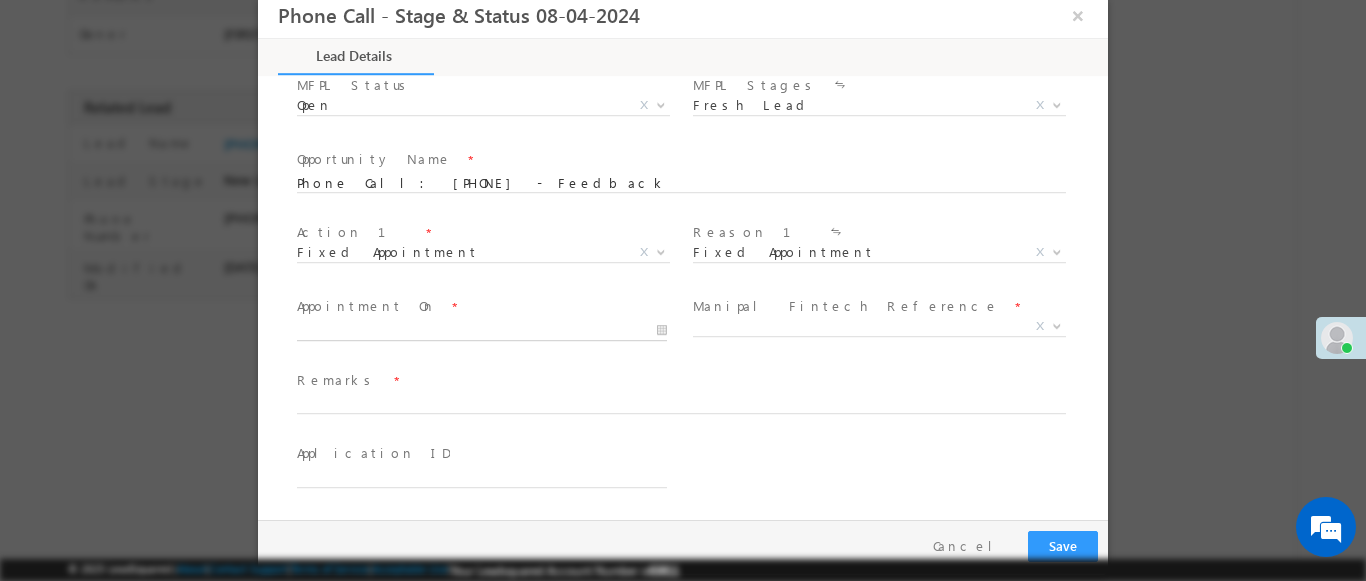 click at bounding box center [482, 331] 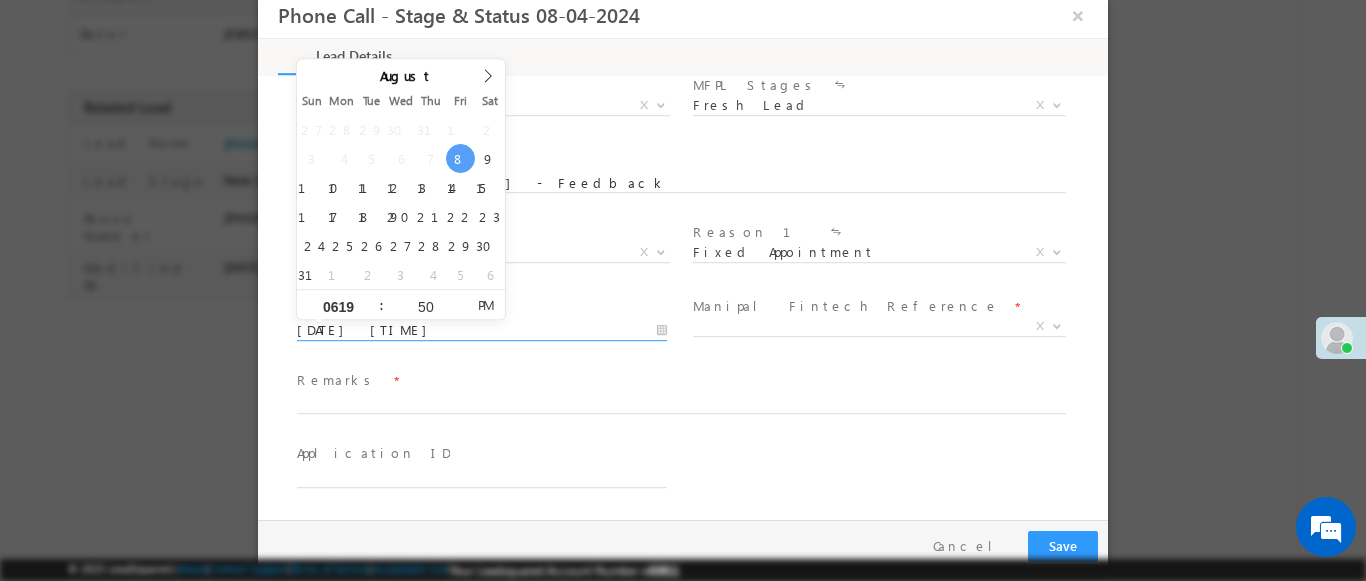 type on "0619" 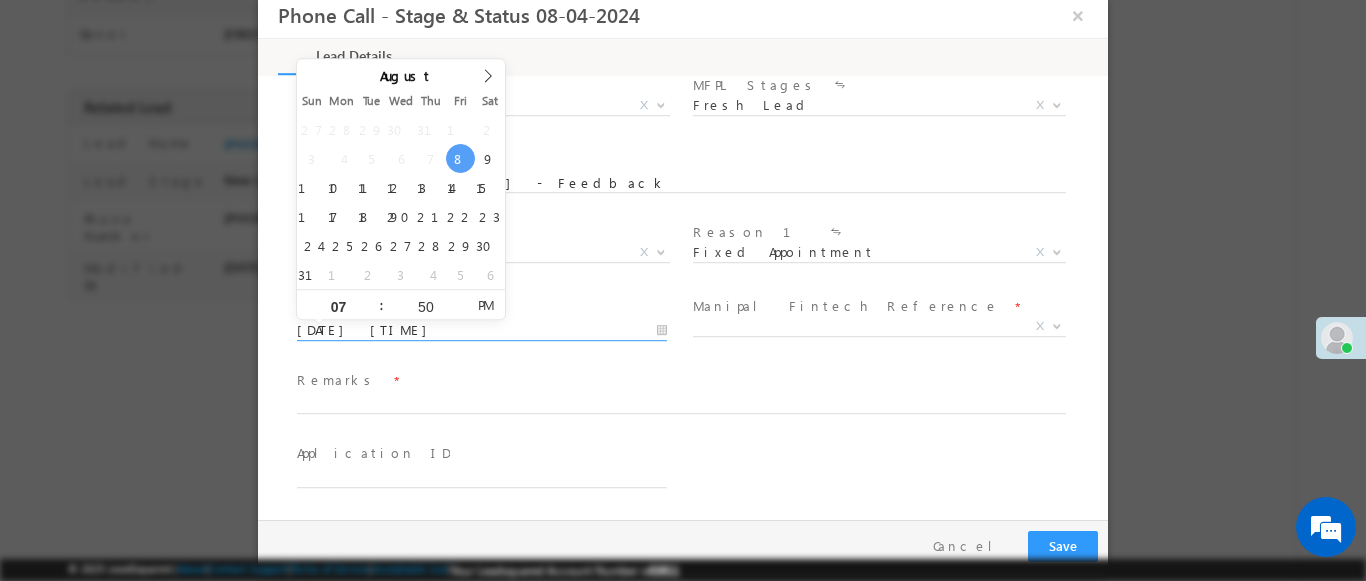 click at bounding box center (1057, 325) 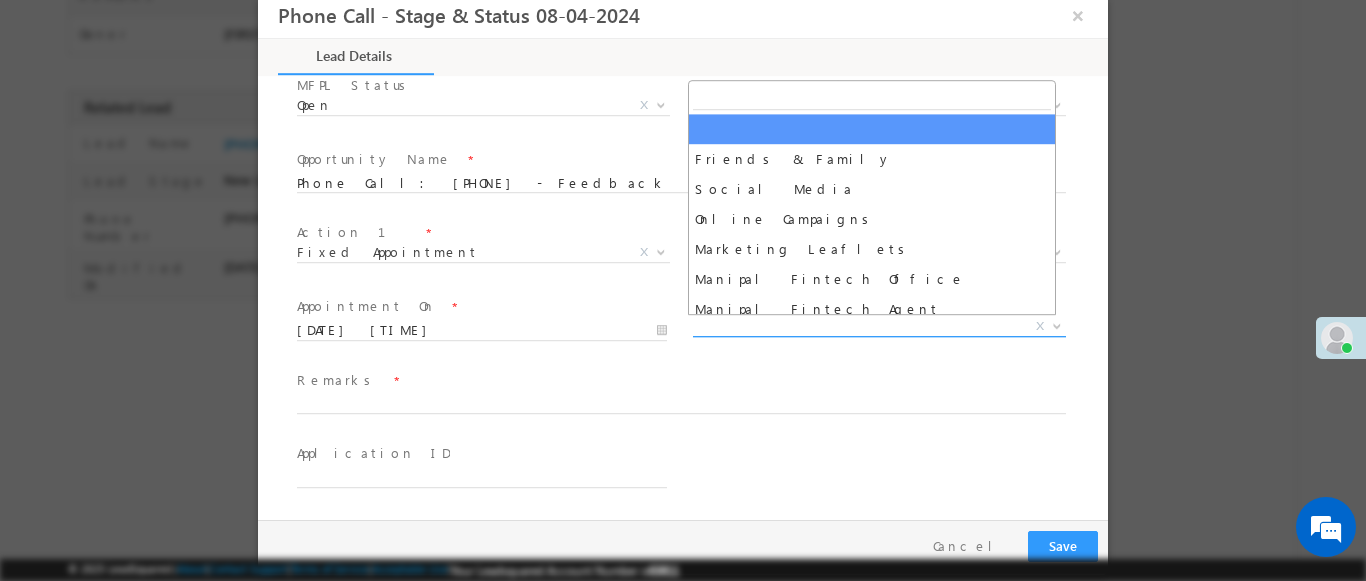 select on "Friends & Family" 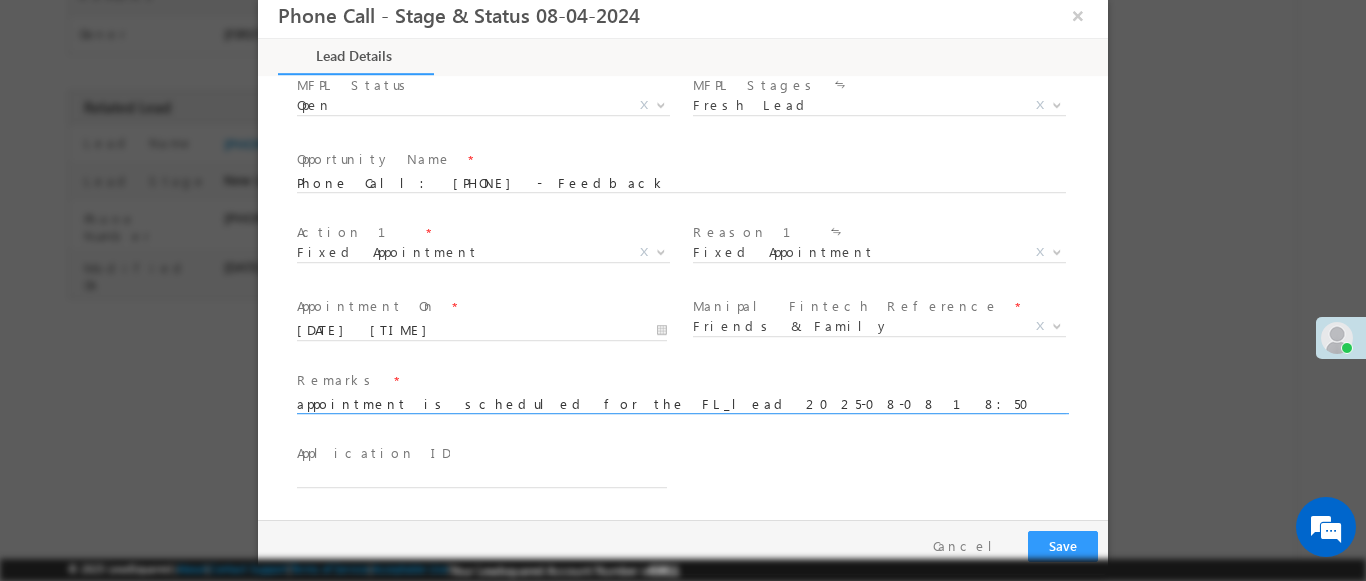 type on "appointment is scheduled for the FL_lead 2025-08-08 18:50:07" 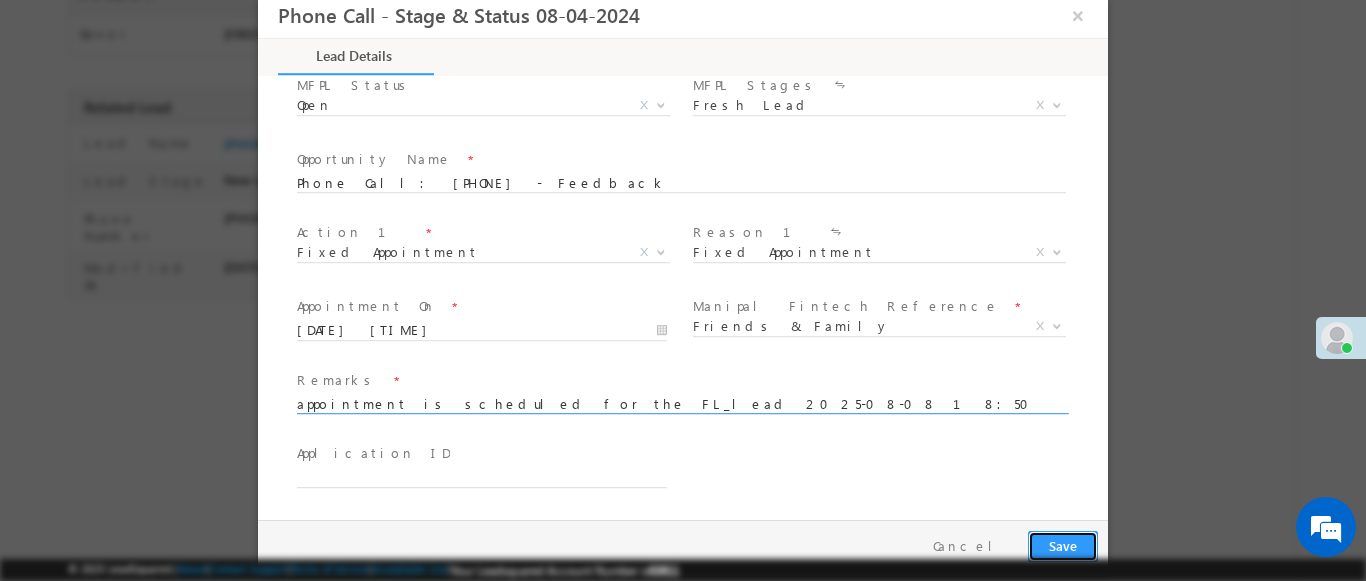 click on "Save" at bounding box center (1063, 546) 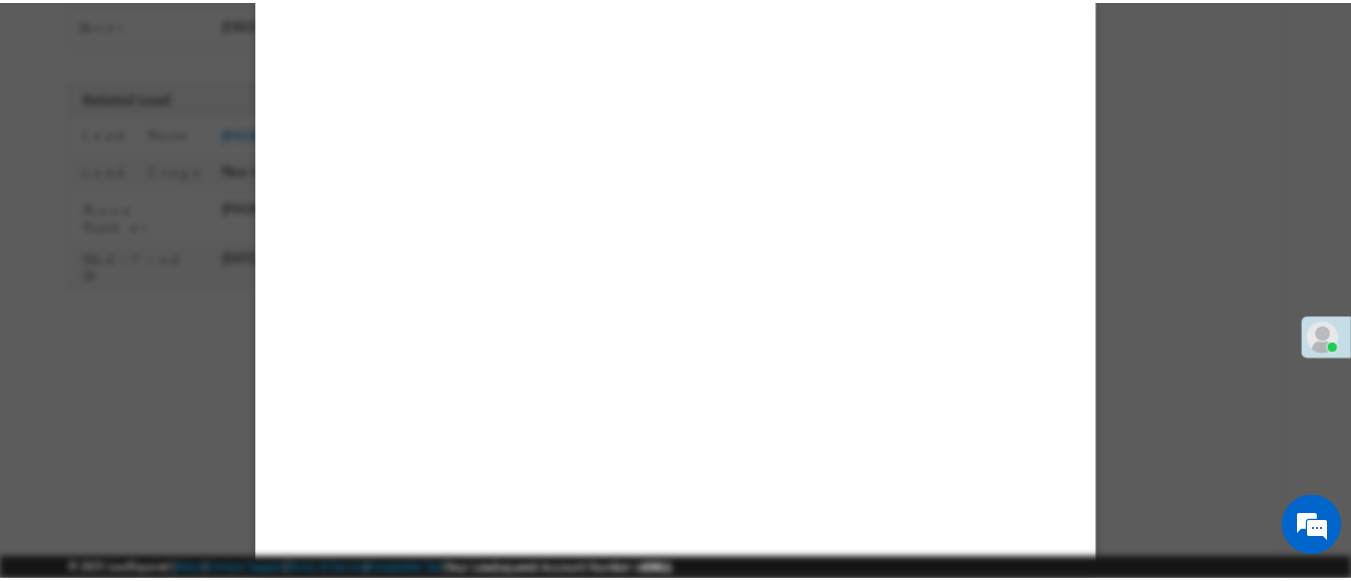 scroll, scrollTop: 409, scrollLeft: 0, axis: vertical 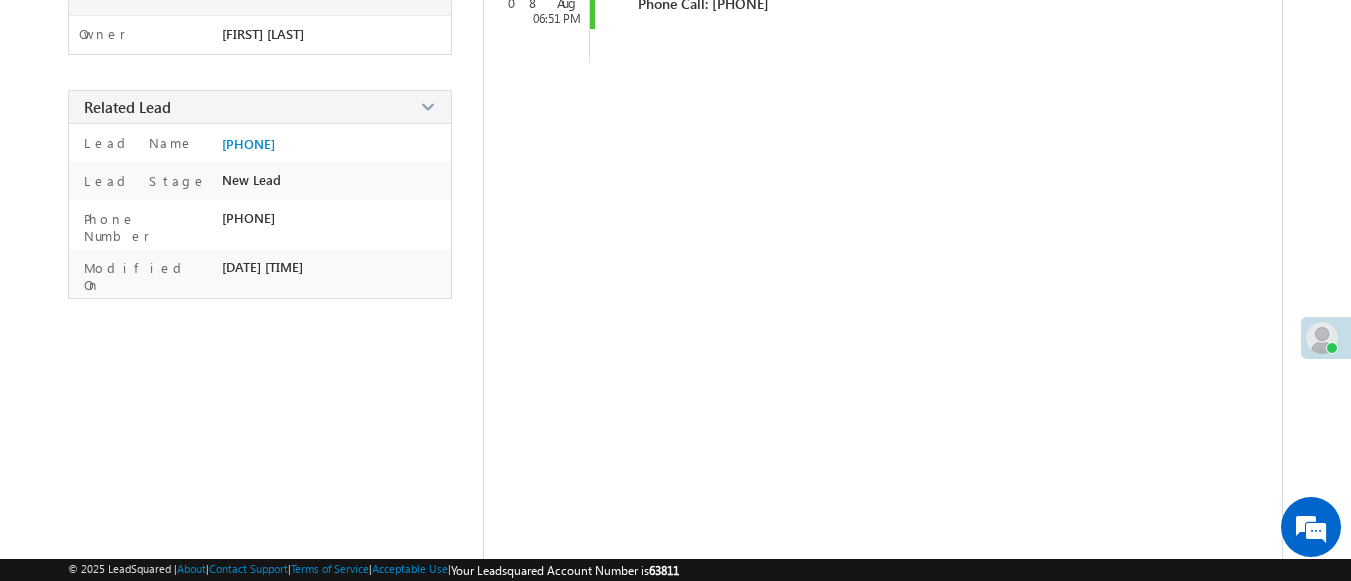 click on "Tasks
Status     undefined All Tasks Completed Overdue Pending Pending
Due     Go 08/08/25 08/08/25 All Time
Custom
Yesterday
Today
Last Week
This Week
Last Month
This Month
Last Year
This Year
Last 7 Days
Last 30 Days
Today
Include Overdue Tasks
Today
08 Aug
06:51 PM
Phone Call: badal9723424383" at bounding box center (883, 273) 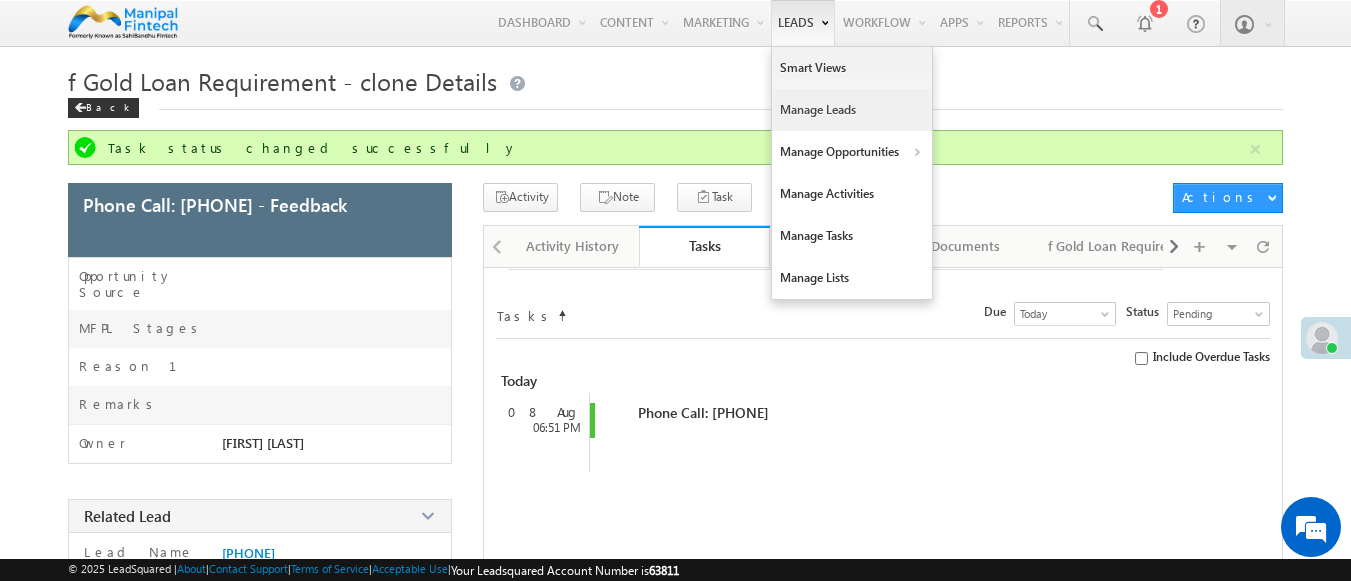 click on "Manage Leads" at bounding box center (852, 110) 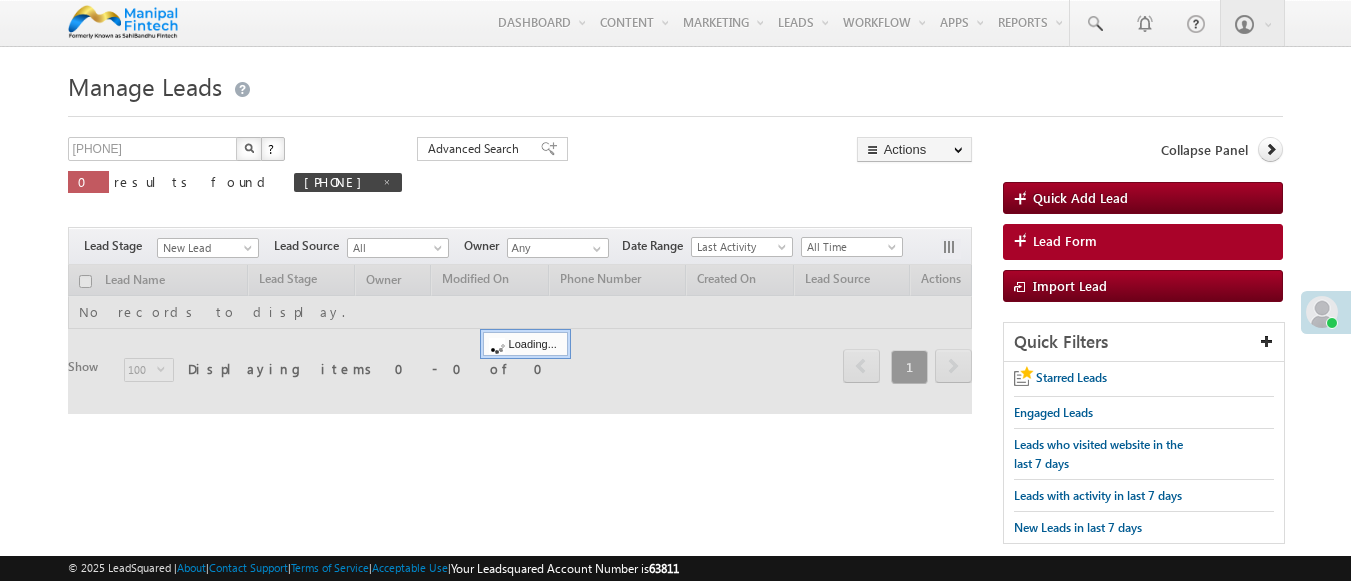 scroll, scrollTop: 0, scrollLeft: 0, axis: both 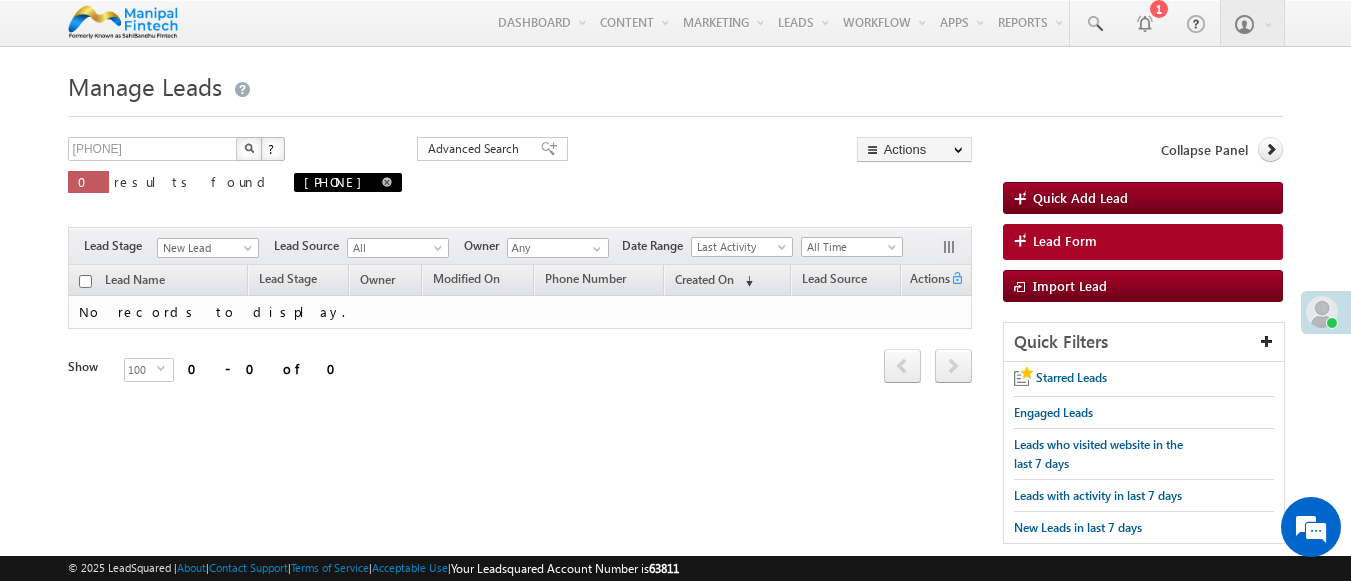 click at bounding box center (387, 182) 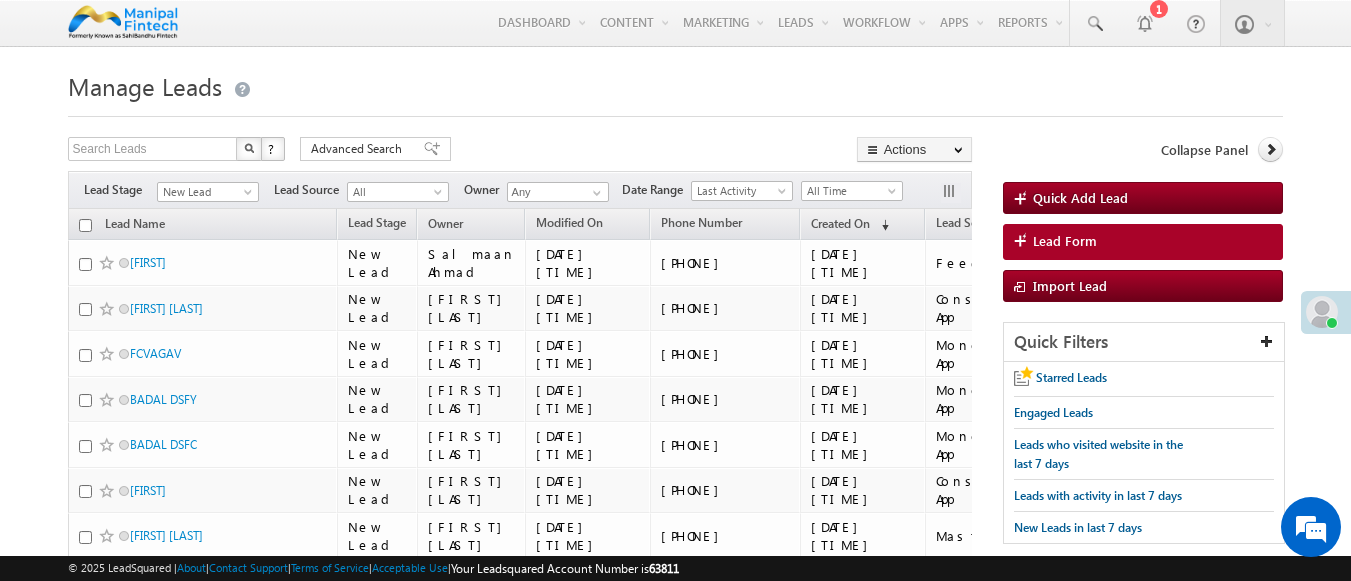 scroll, scrollTop: 0, scrollLeft: 0, axis: both 